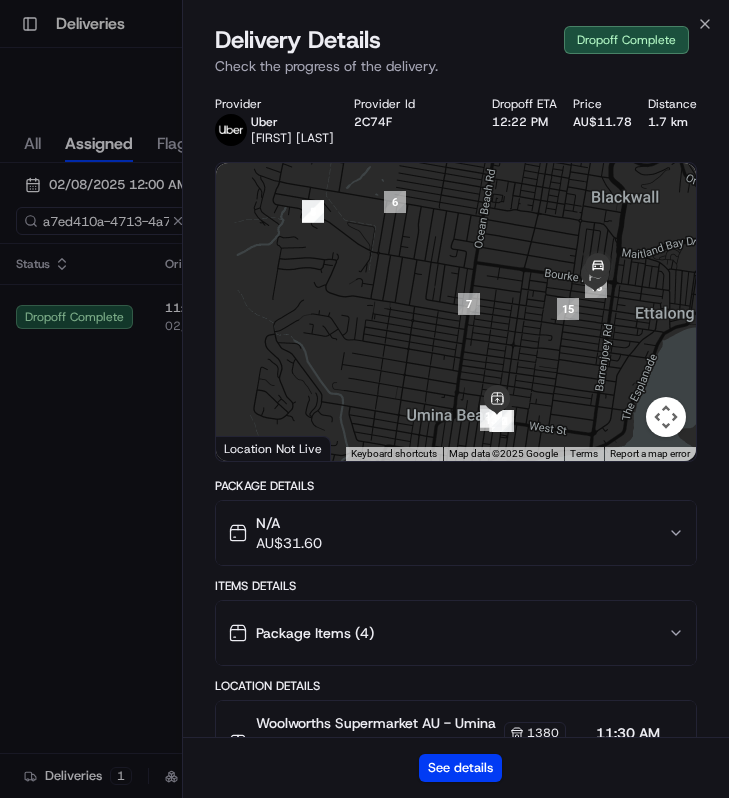 scroll, scrollTop: 0, scrollLeft: 0, axis: both 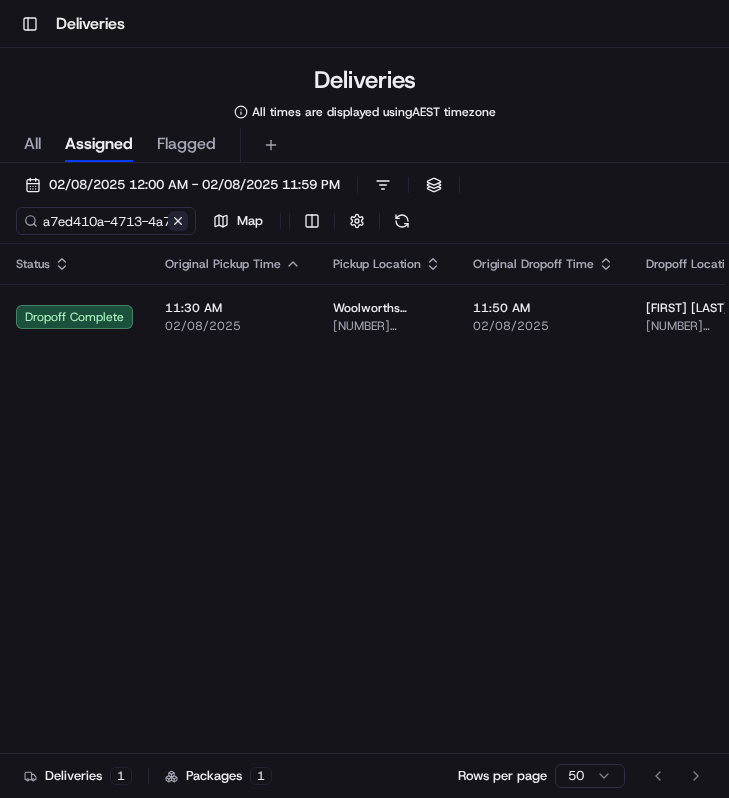 click at bounding box center (178, 221) 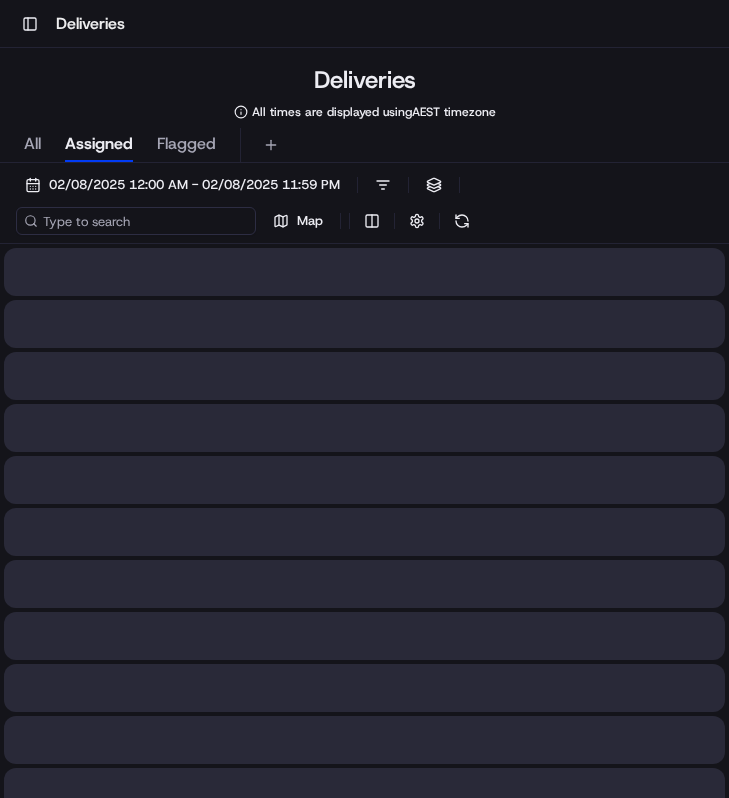 click at bounding box center [136, 221] 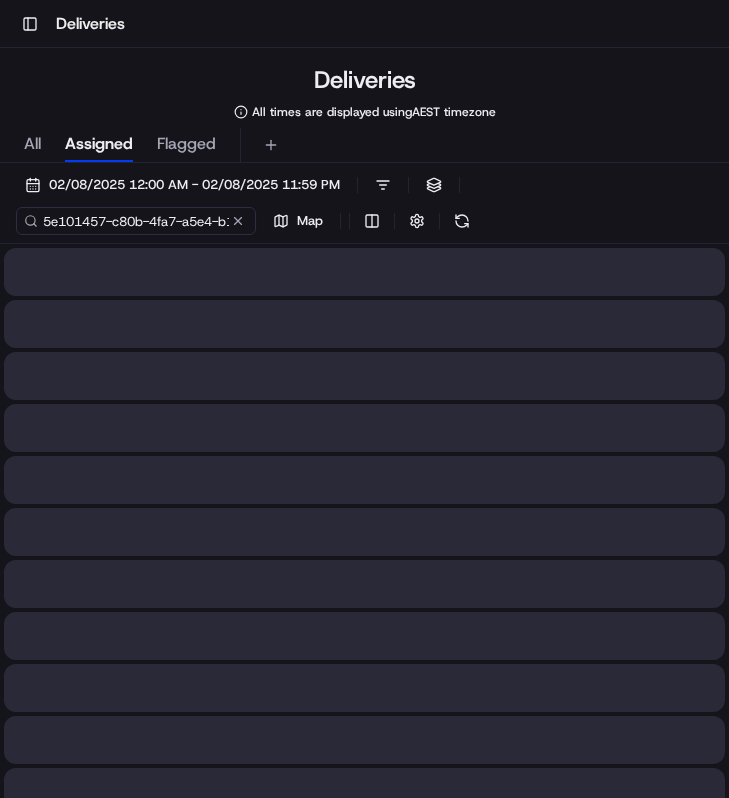scroll, scrollTop: 0, scrollLeft: 89, axis: horizontal 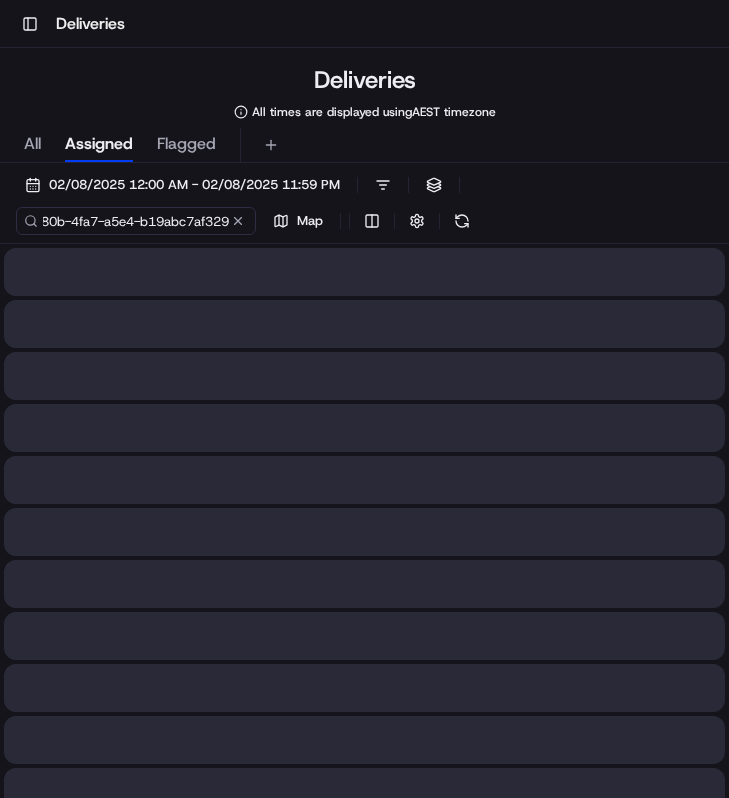 type on "5e101457-c80b-4fa7-a5e4-b19abc7af329" 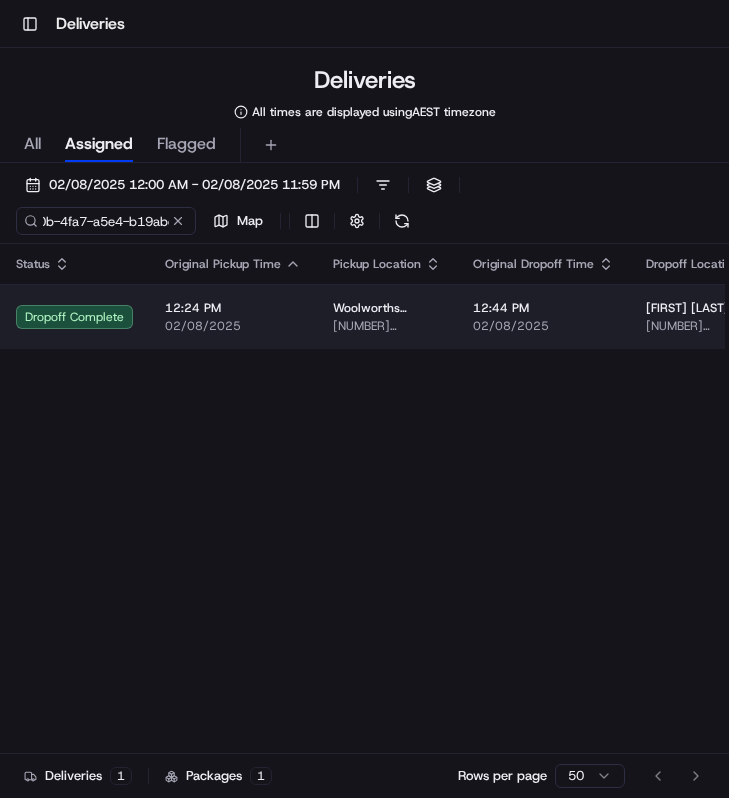 click on "12:24 PM" at bounding box center (233, 308) 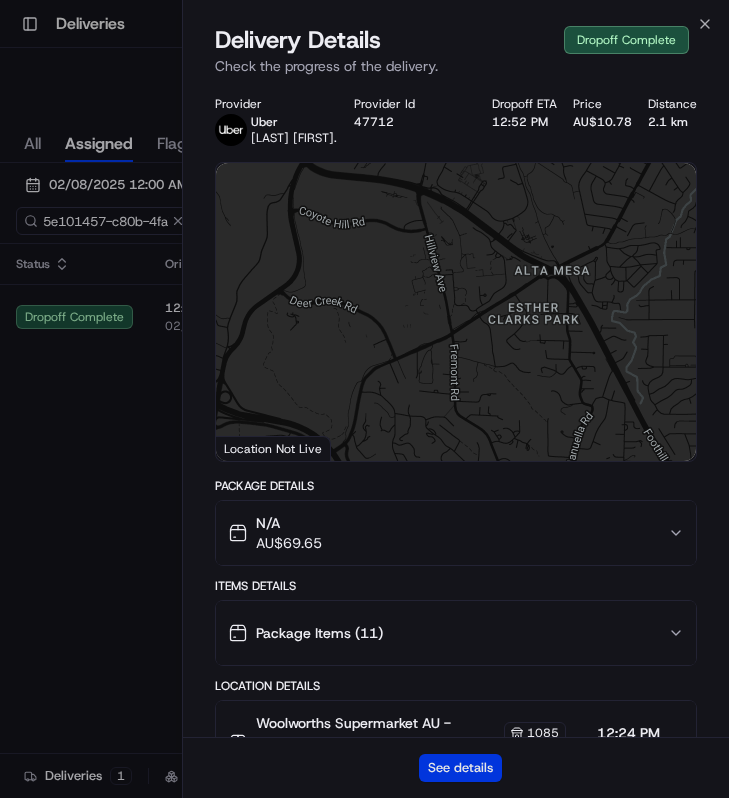 click on "See details" at bounding box center [460, 768] 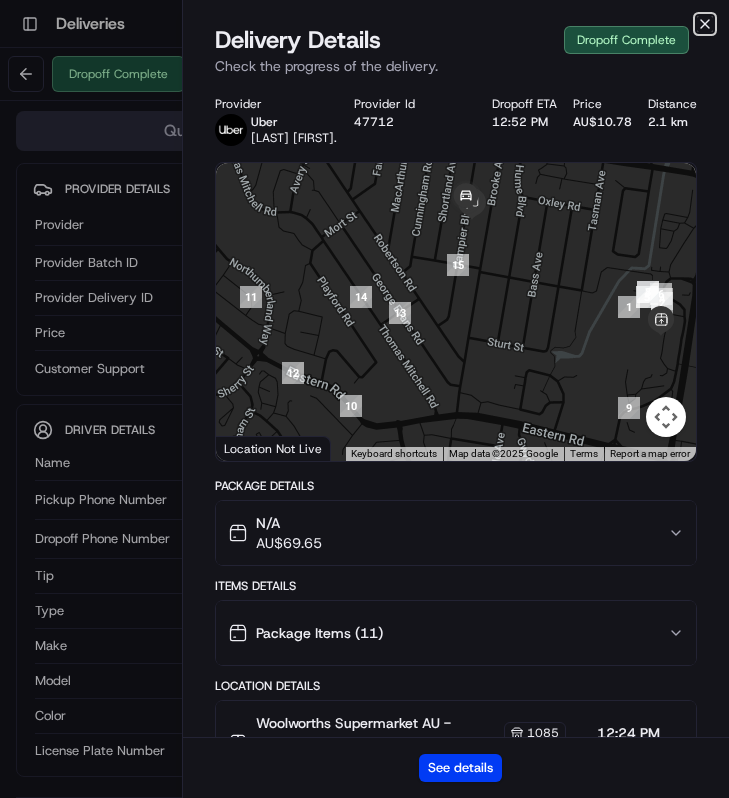 click 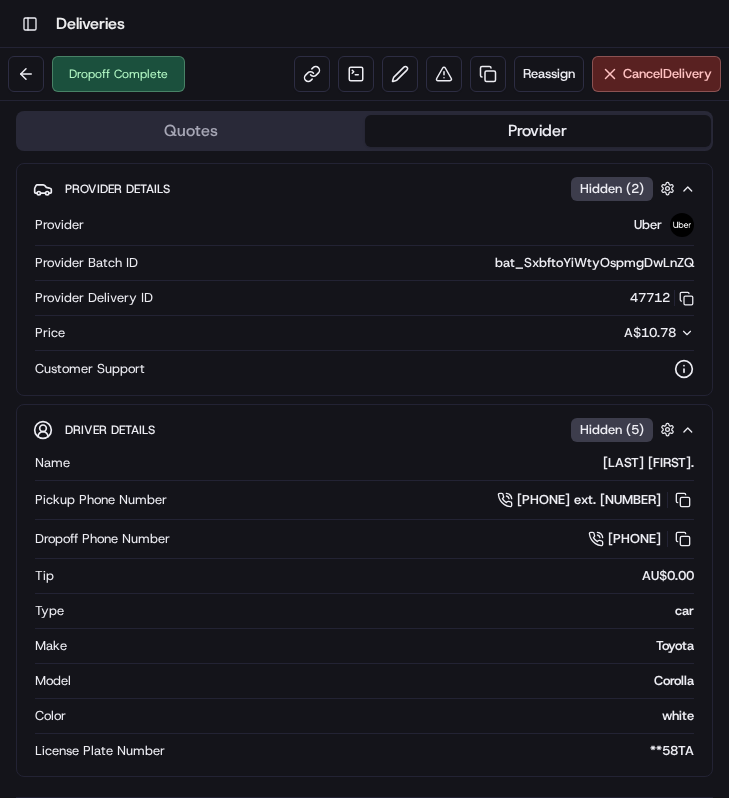 click on "Dropoff Complete Reassign Cancel  Delivery" at bounding box center [364, 74] 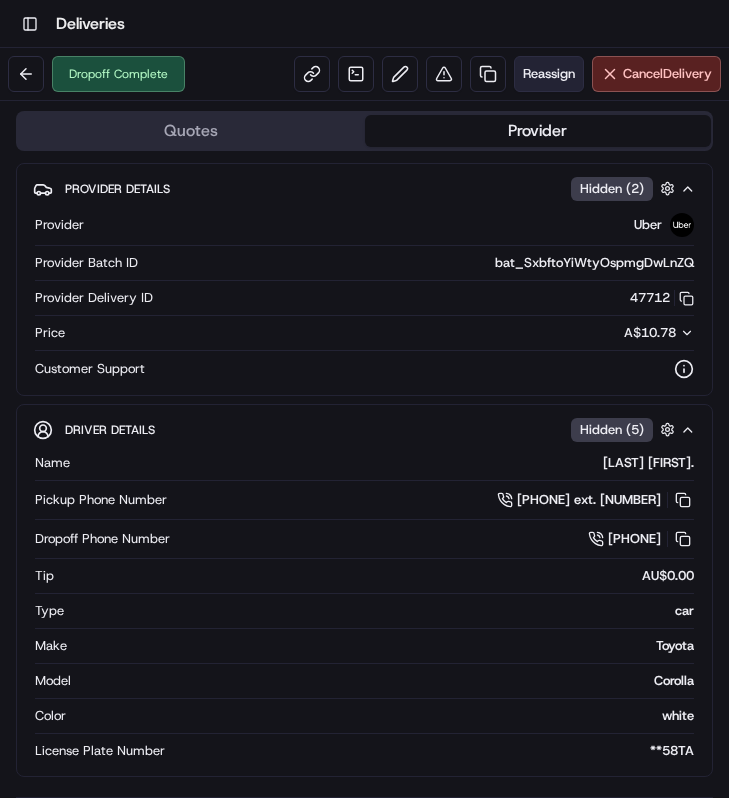 click on "Reassign" at bounding box center (549, 74) 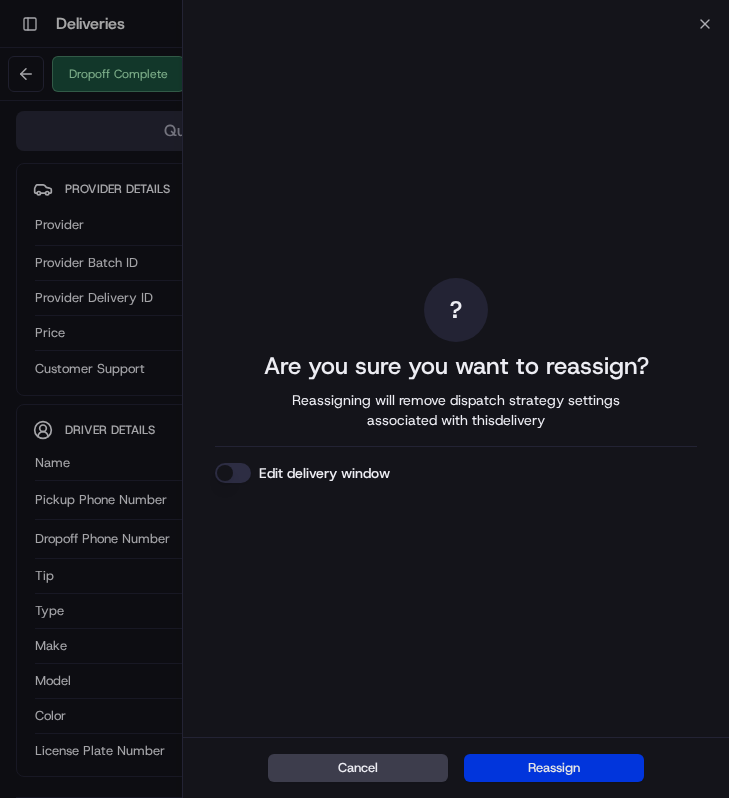 click on "Reassign" at bounding box center (554, 768) 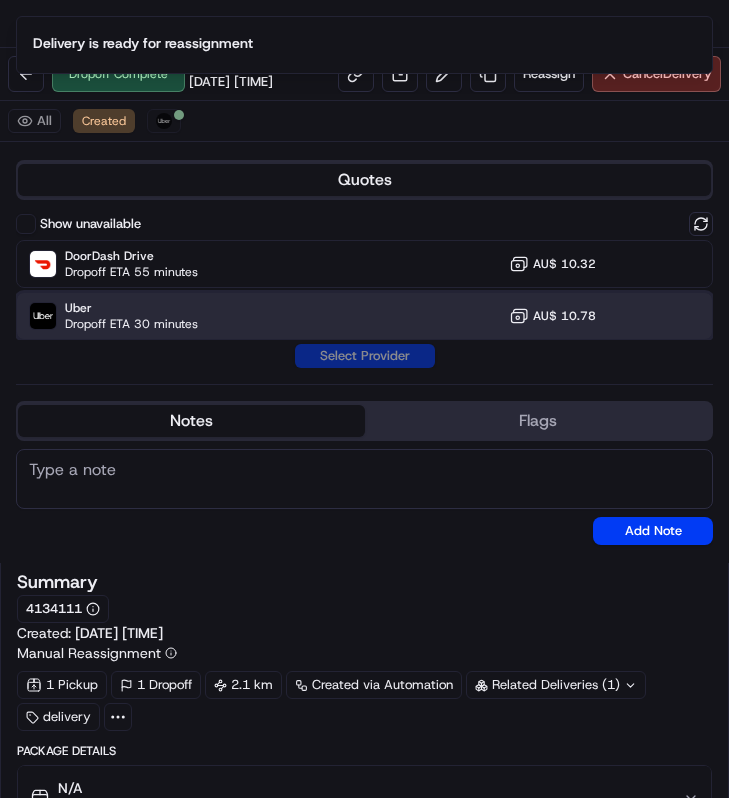 click on "Uber Dropoff ETA   30 minutes AU$   10.78" at bounding box center (364, 316) 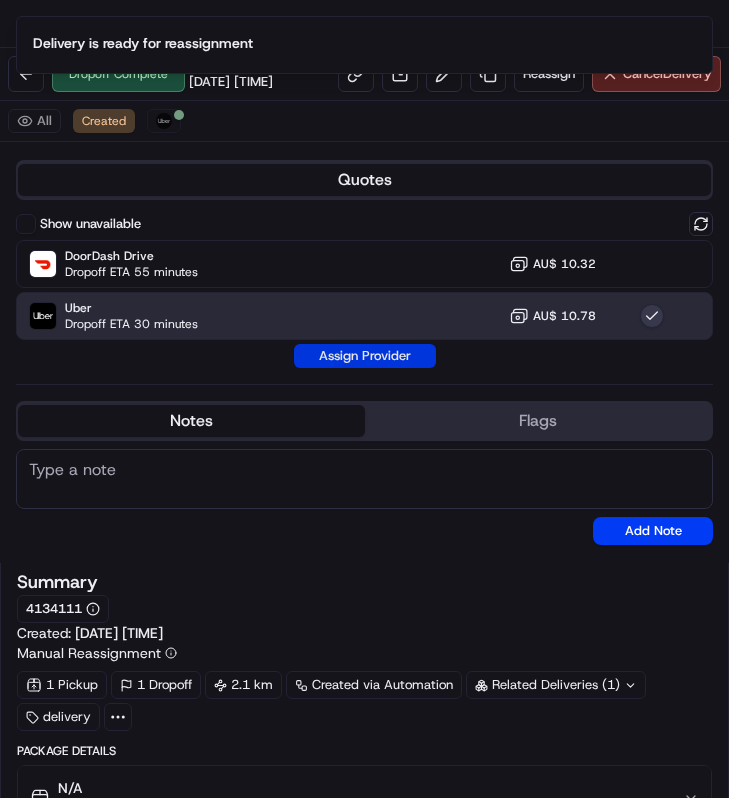 click on "Assign Provider" at bounding box center [365, 356] 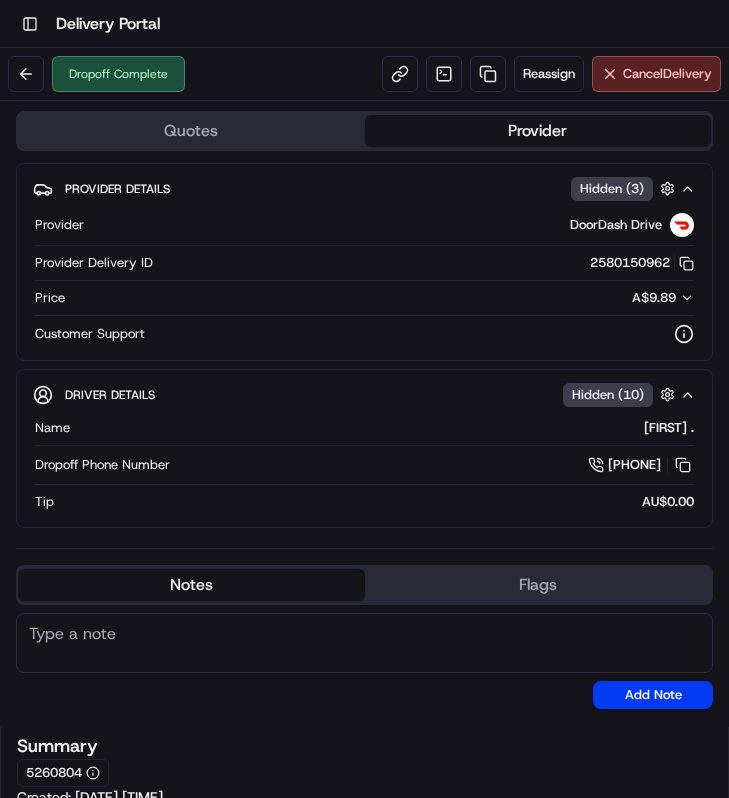 scroll, scrollTop: 0, scrollLeft: 0, axis: both 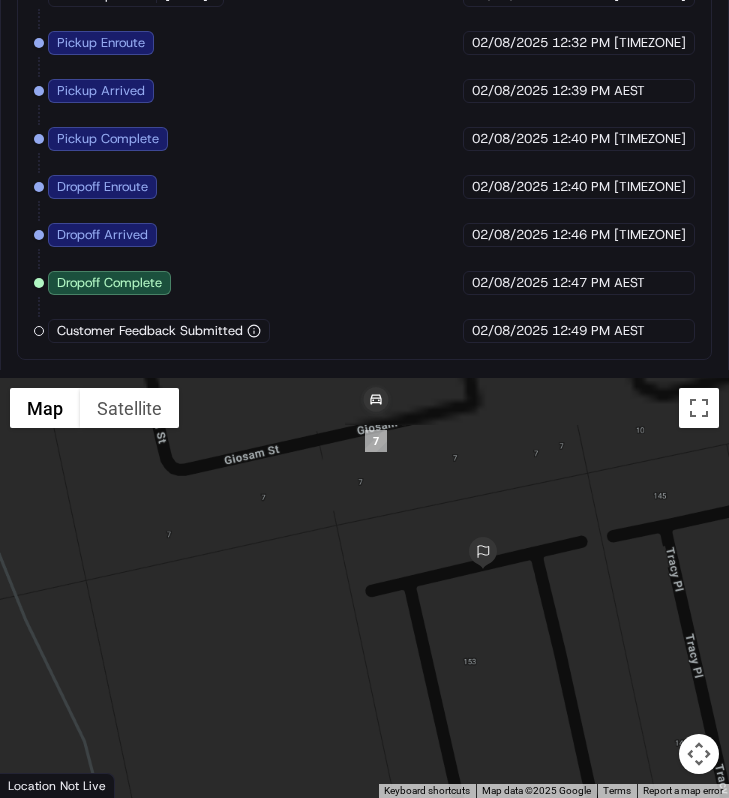 drag, startPoint x: 448, startPoint y: 614, endPoint x: 450, endPoint y: 723, distance: 109.01835 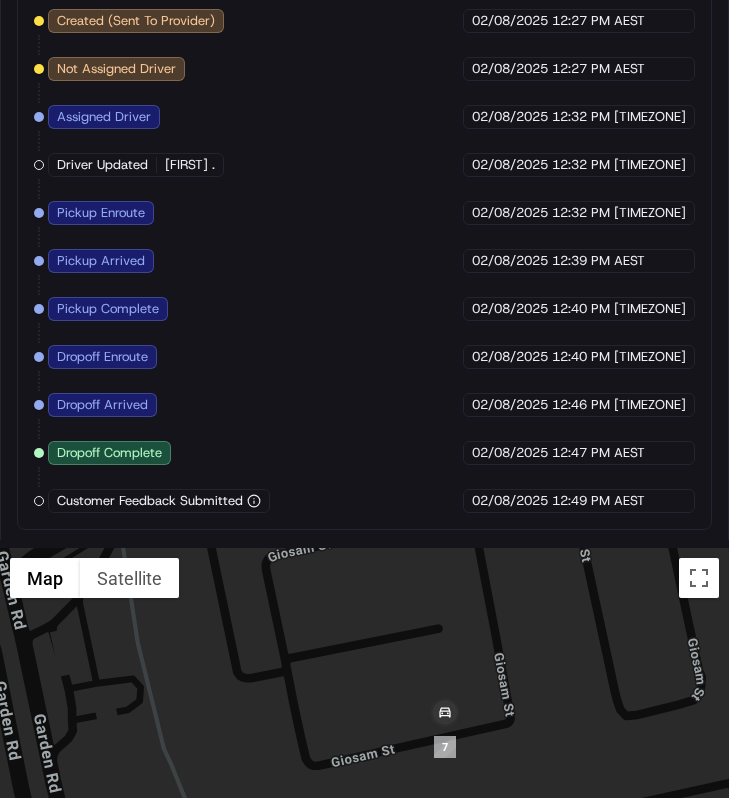 scroll, scrollTop: 1489, scrollLeft: 0, axis: vertical 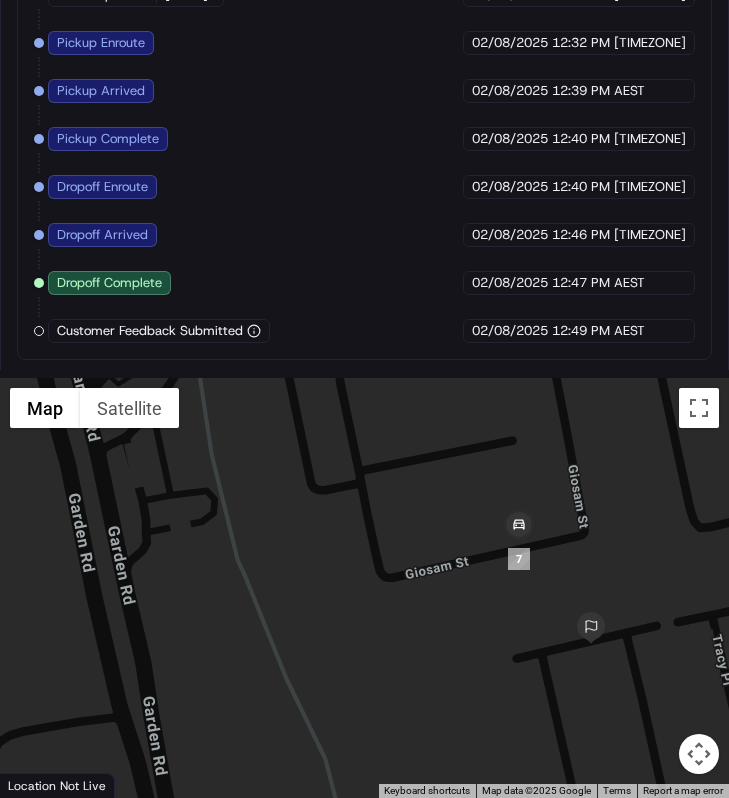 drag, startPoint x: 591, startPoint y: 645, endPoint x: 580, endPoint y: 641, distance: 11.7046995 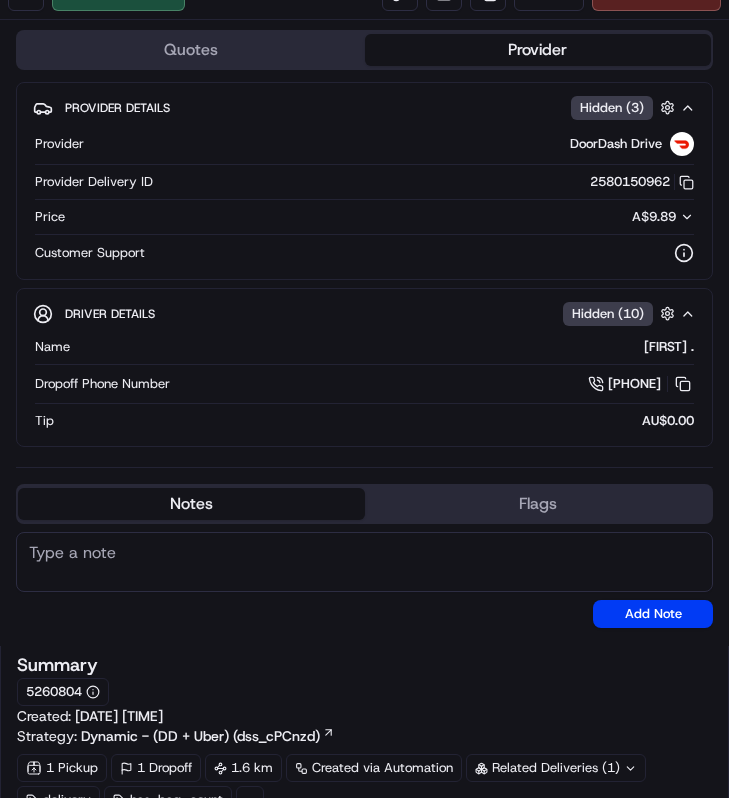 scroll, scrollTop: 0, scrollLeft: 0, axis: both 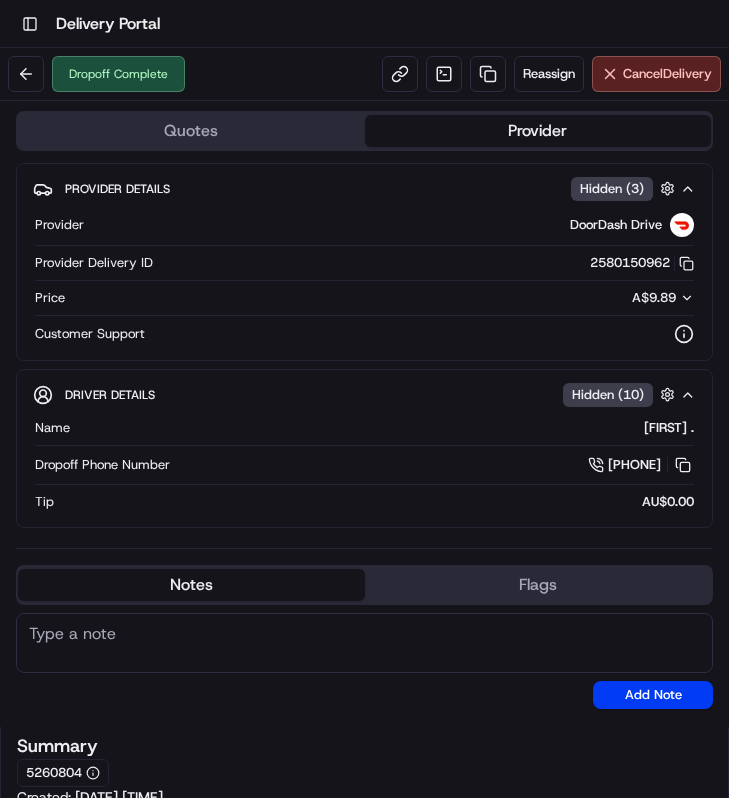 click on "2580150962 Copy  1828bf80-7d8e-491b-88a6-2237321b37a9_2580150962" at bounding box center [427, 263] 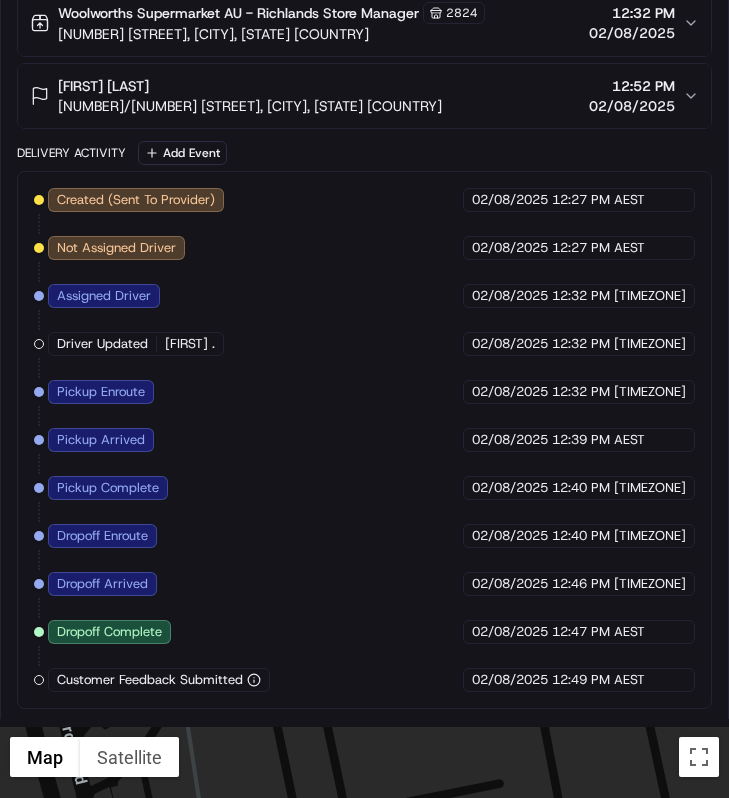 scroll, scrollTop: 1489, scrollLeft: 0, axis: vertical 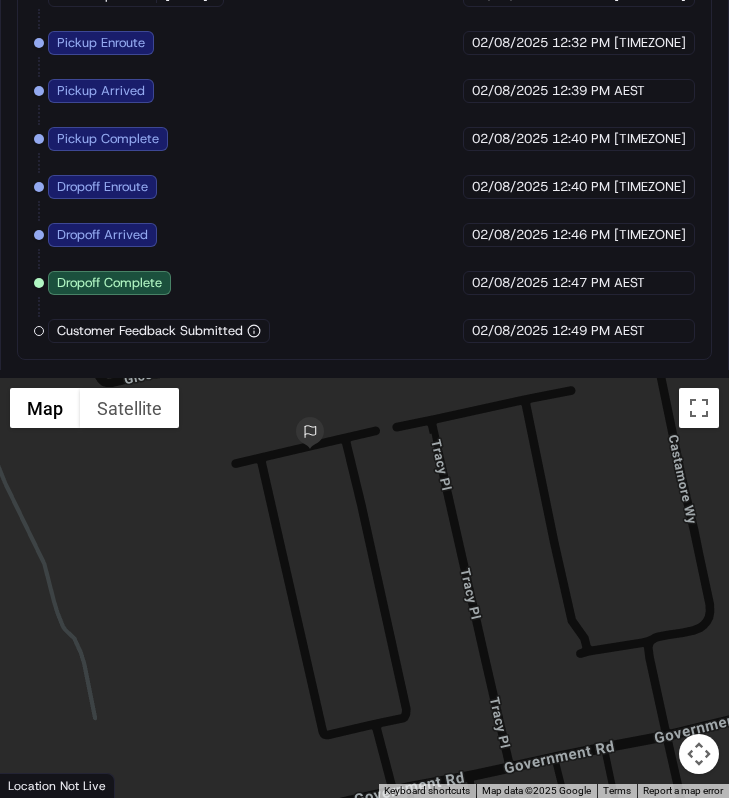 drag, startPoint x: 395, startPoint y: 596, endPoint x: 418, endPoint y: 503, distance: 95.80188 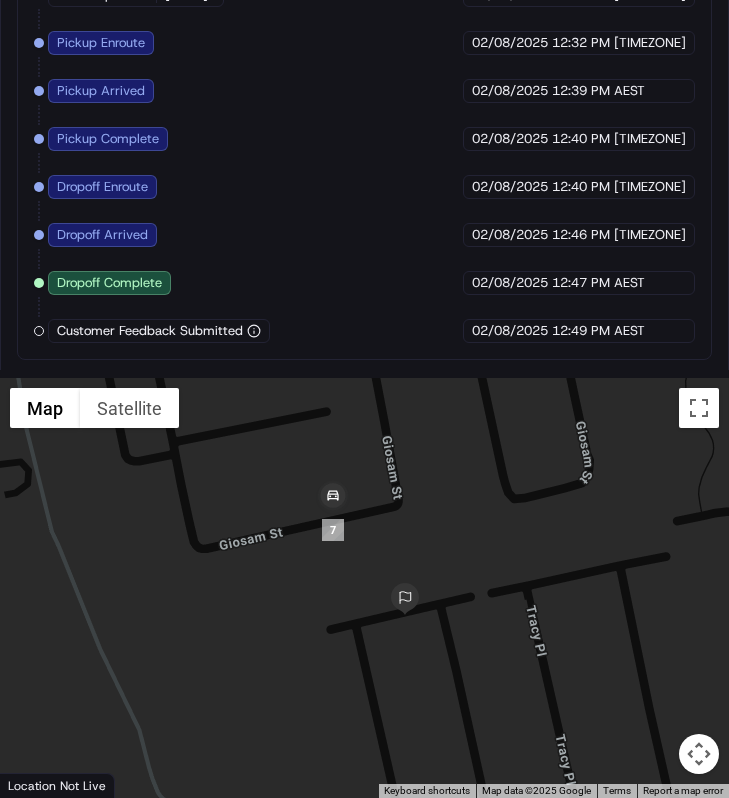drag, startPoint x: 401, startPoint y: 541, endPoint x: 472, endPoint y: 796, distance: 264.69983 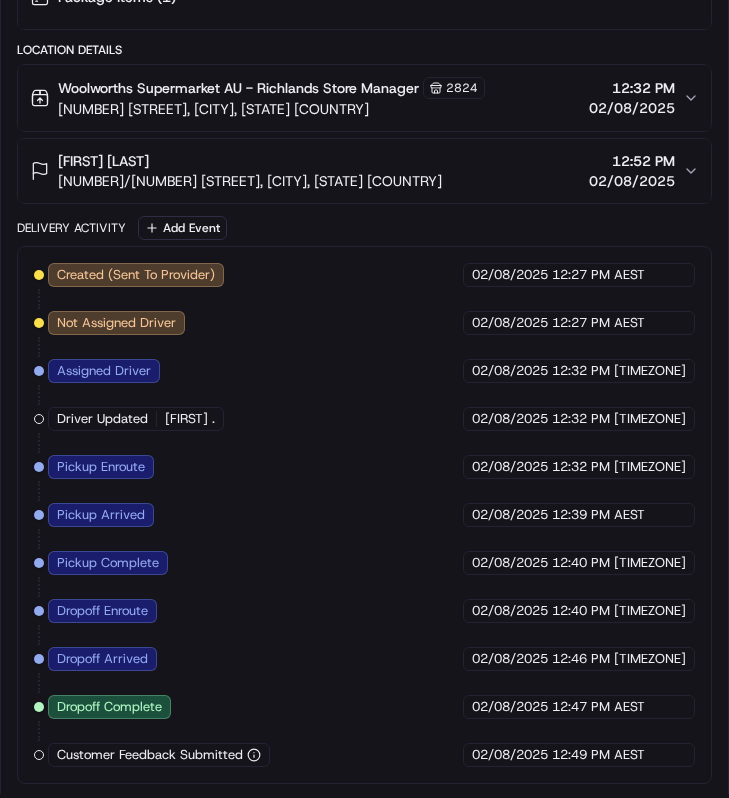 scroll, scrollTop: 1489, scrollLeft: 0, axis: vertical 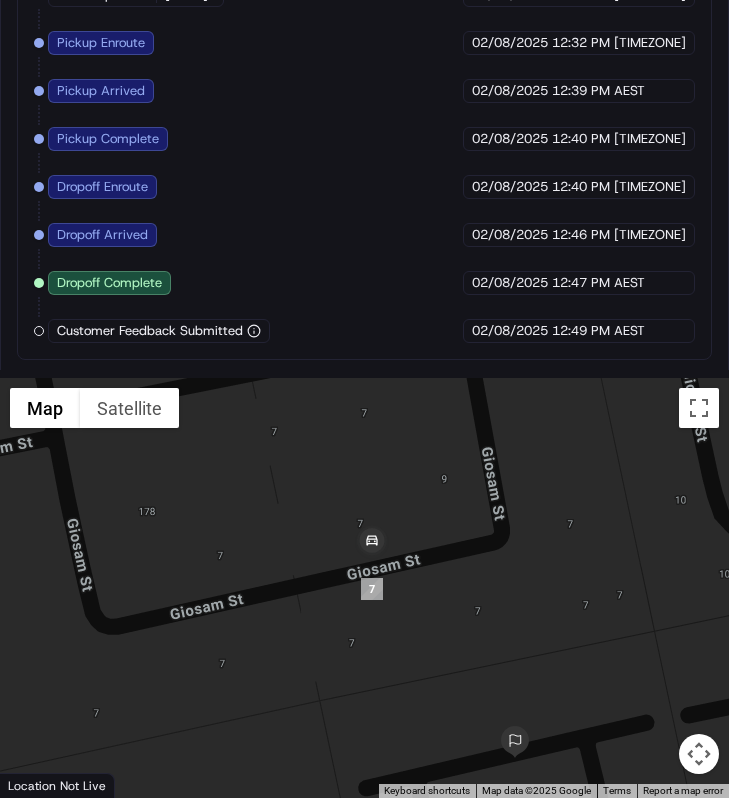 drag, startPoint x: 411, startPoint y: 653, endPoint x: 396, endPoint y: 529, distance: 124.90396 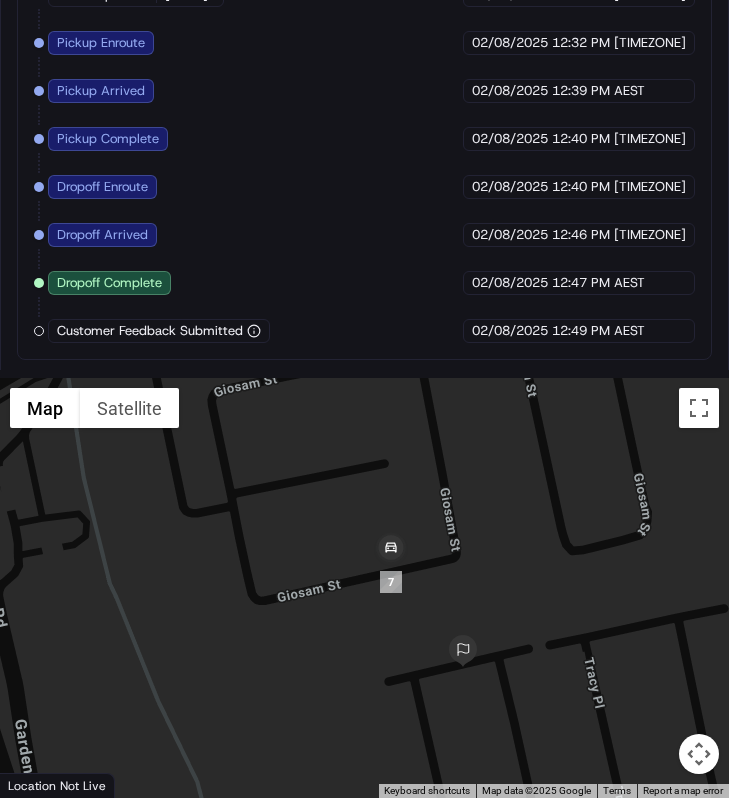 drag, startPoint x: 461, startPoint y: 631, endPoint x: 445, endPoint y: 599, distance: 35.77709 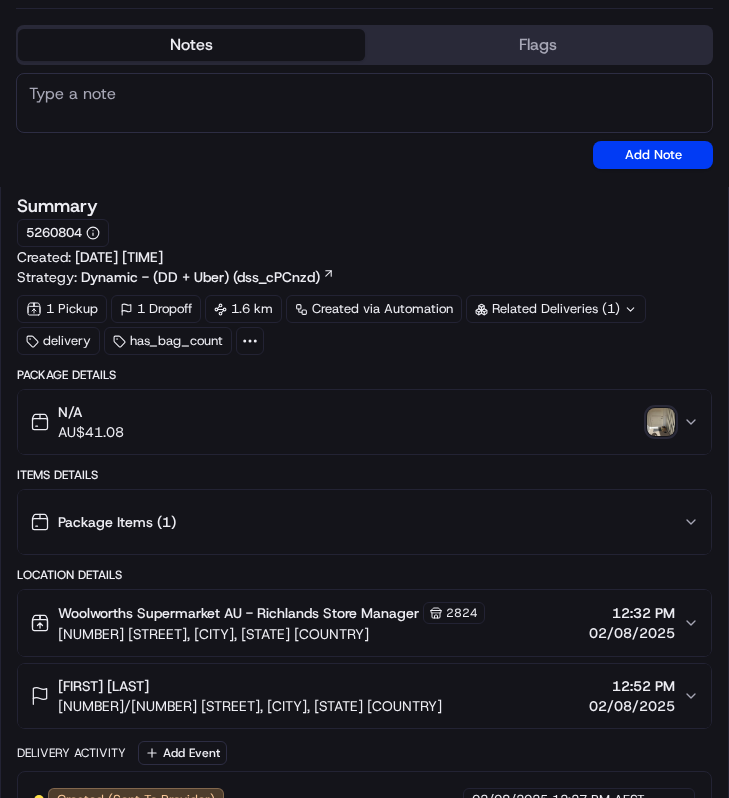 scroll, scrollTop: 499, scrollLeft: 0, axis: vertical 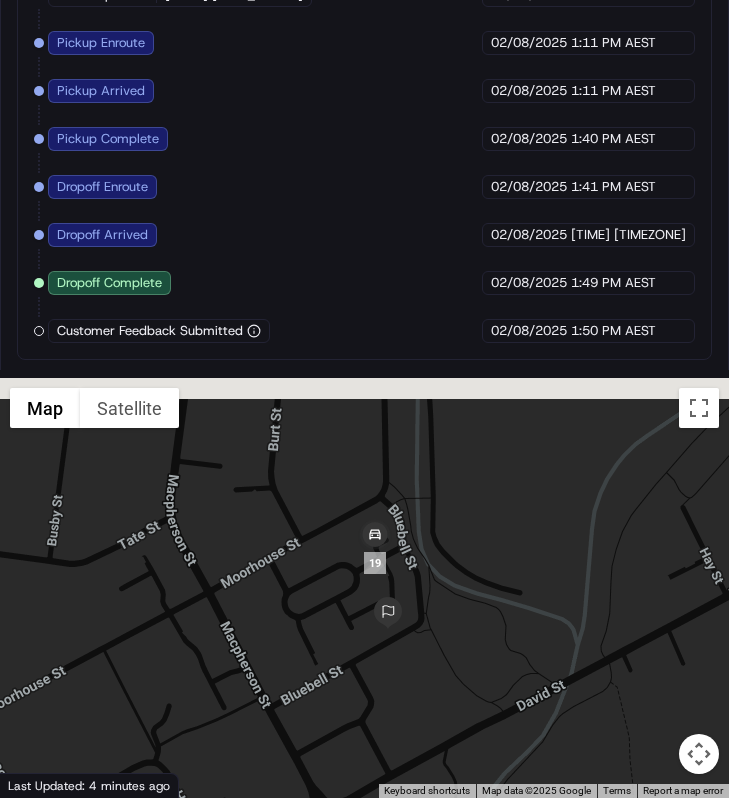 drag, startPoint x: 371, startPoint y: 641, endPoint x: 473, endPoint y: 691, distance: 113.59577 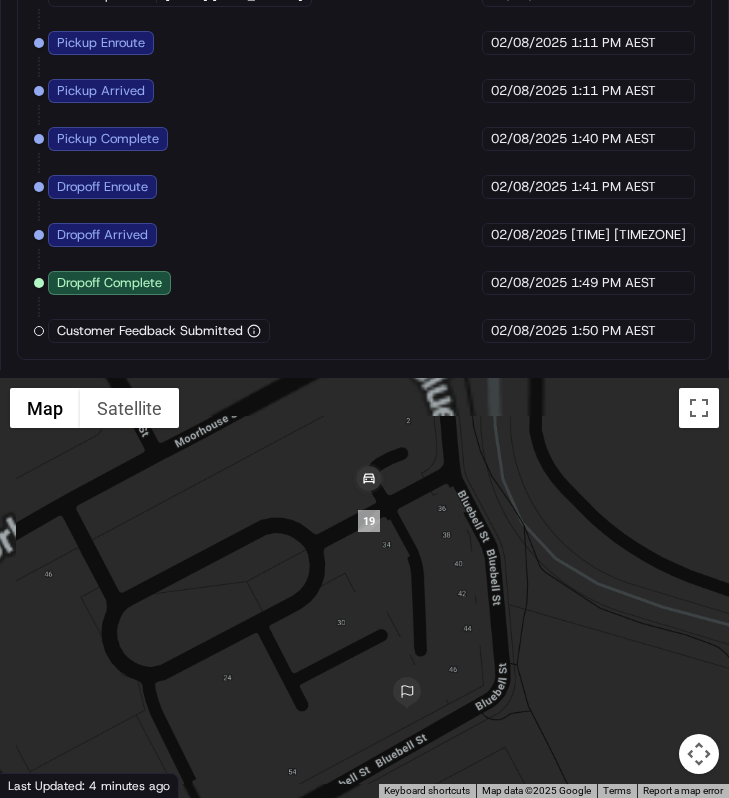 drag, startPoint x: 433, startPoint y: 607, endPoint x: 510, endPoint y: 634, distance: 81.596565 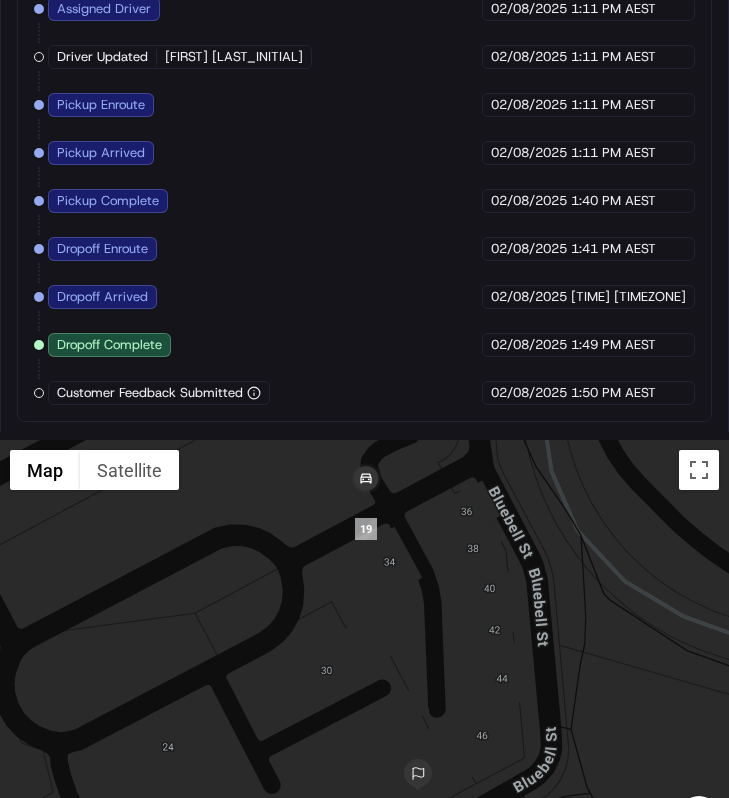 scroll, scrollTop: 1914, scrollLeft: 0, axis: vertical 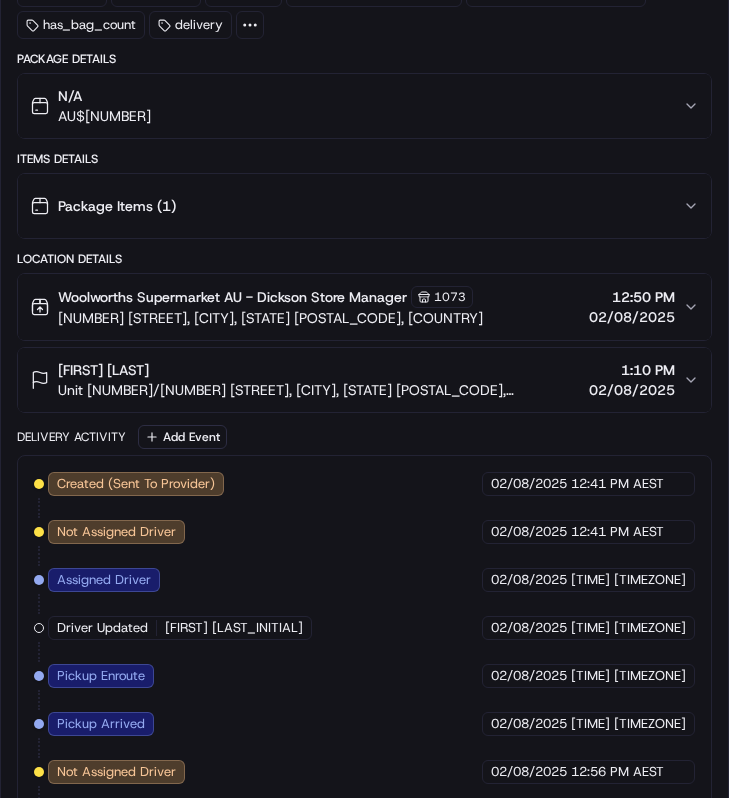 click on "Elizabeth Rankin Unit 34/48 Bluebell St, O'Connor, ACT 2602, AU 1:10 PM 02/08/2025" at bounding box center [356, 380] 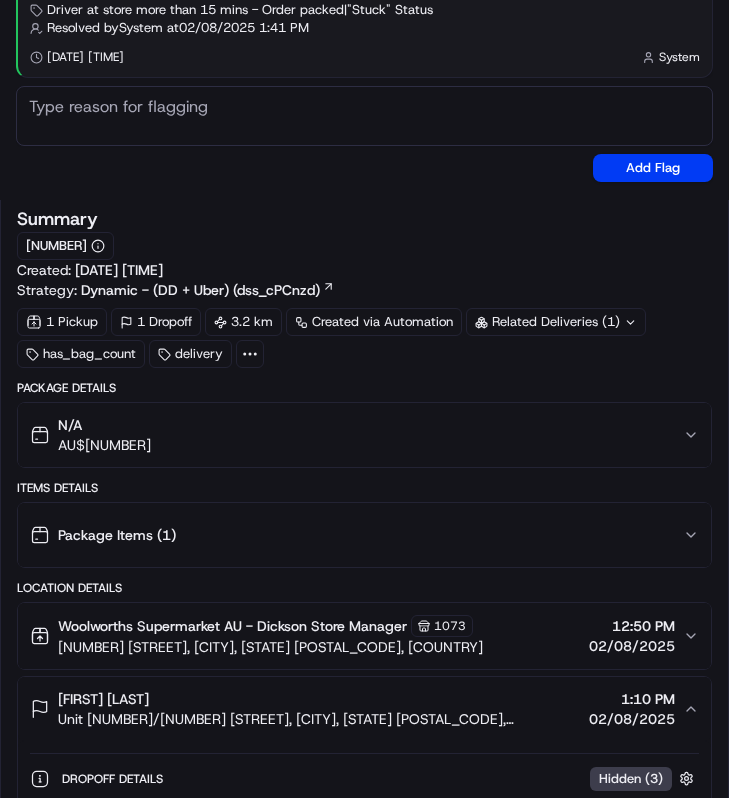 scroll, scrollTop: 774, scrollLeft: 0, axis: vertical 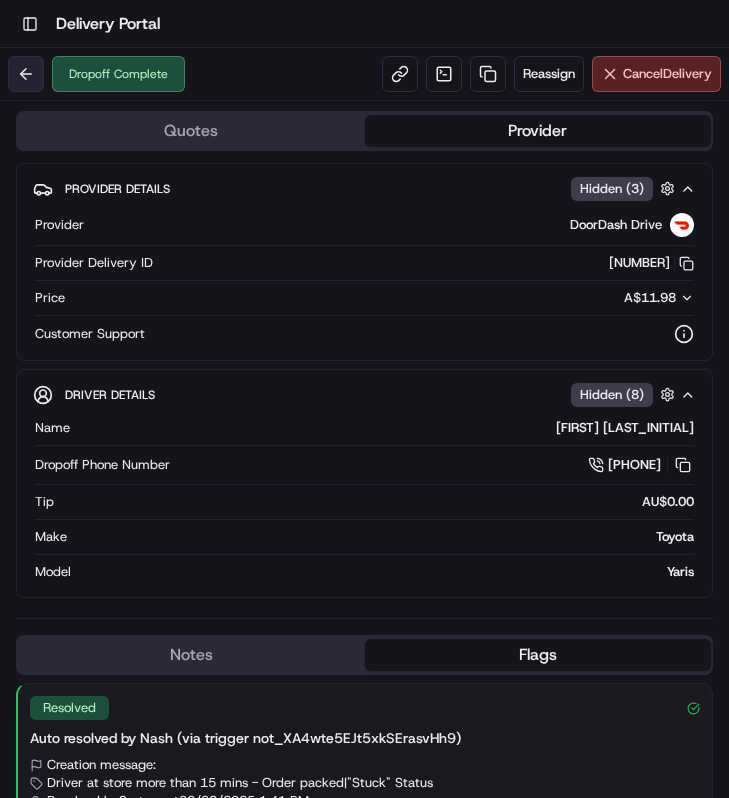 click at bounding box center [26, 74] 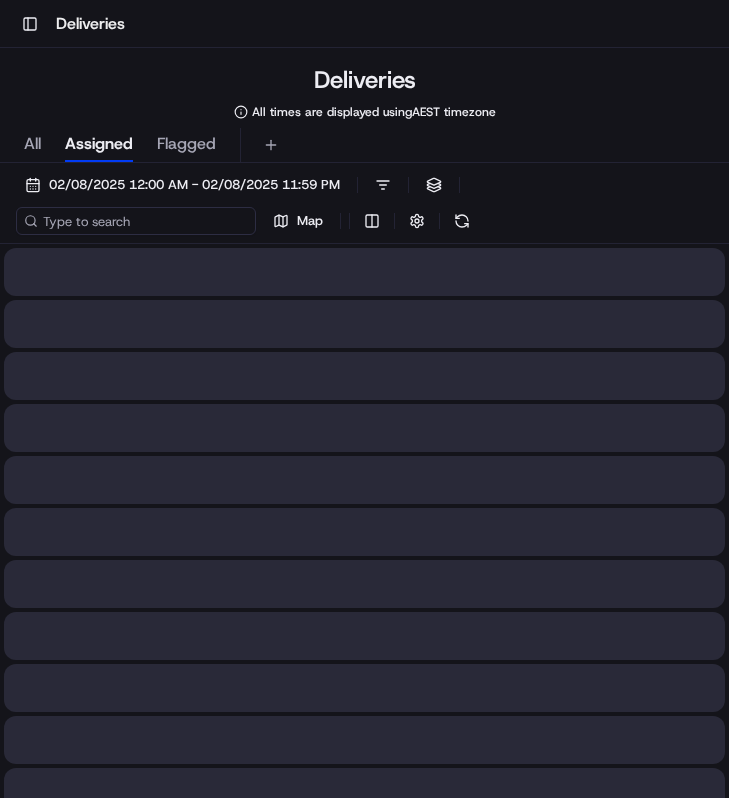 click at bounding box center (136, 221) 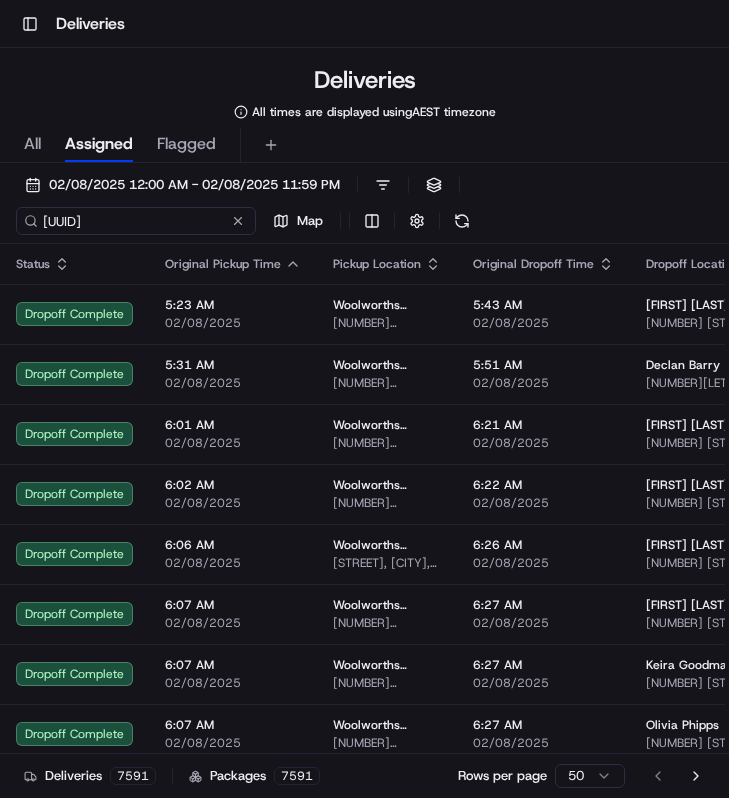 scroll, scrollTop: 0, scrollLeft: 94, axis: horizontal 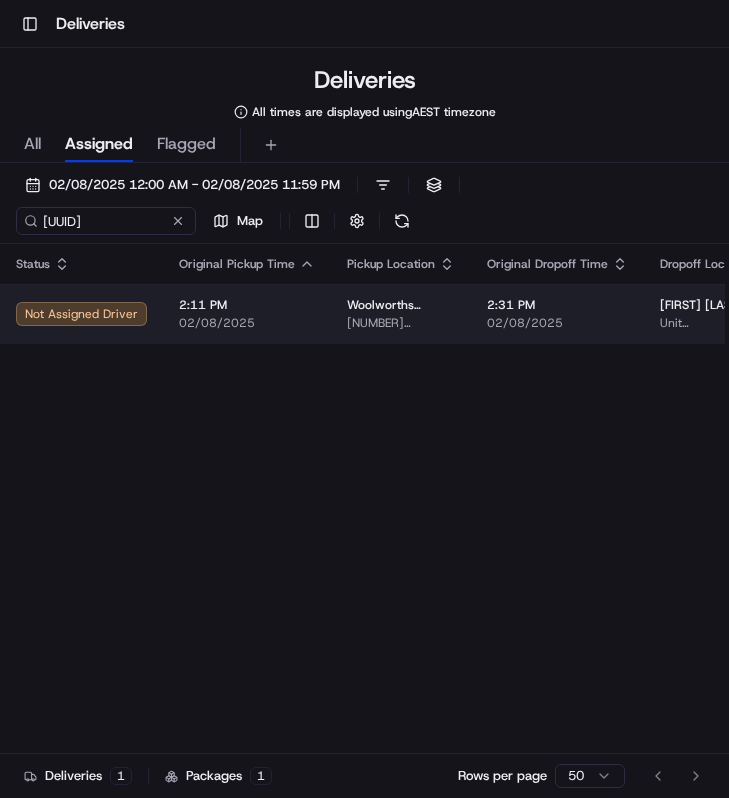 click on "2:11 PM" at bounding box center [247, 305] 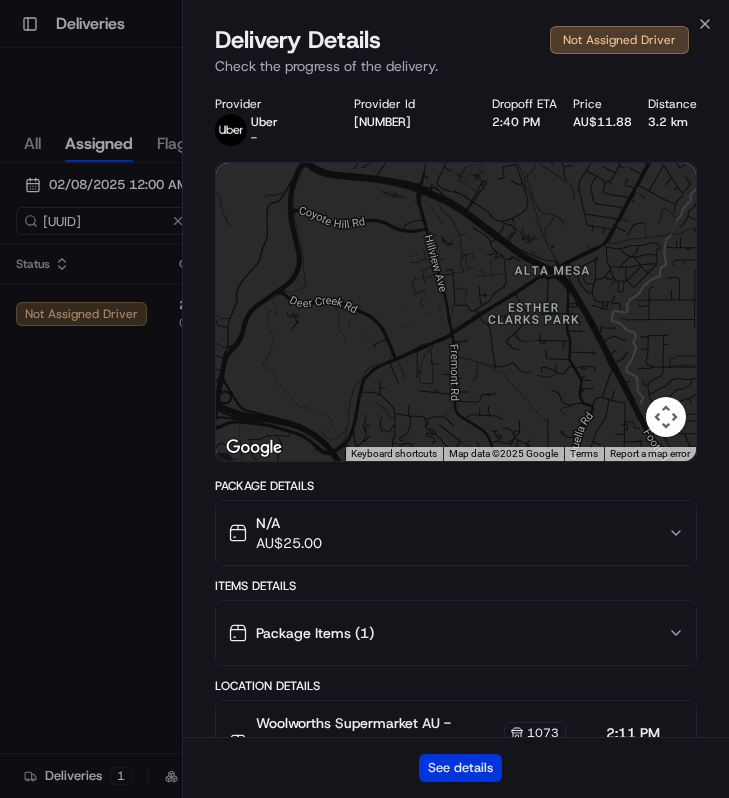 click on "See details" at bounding box center [460, 768] 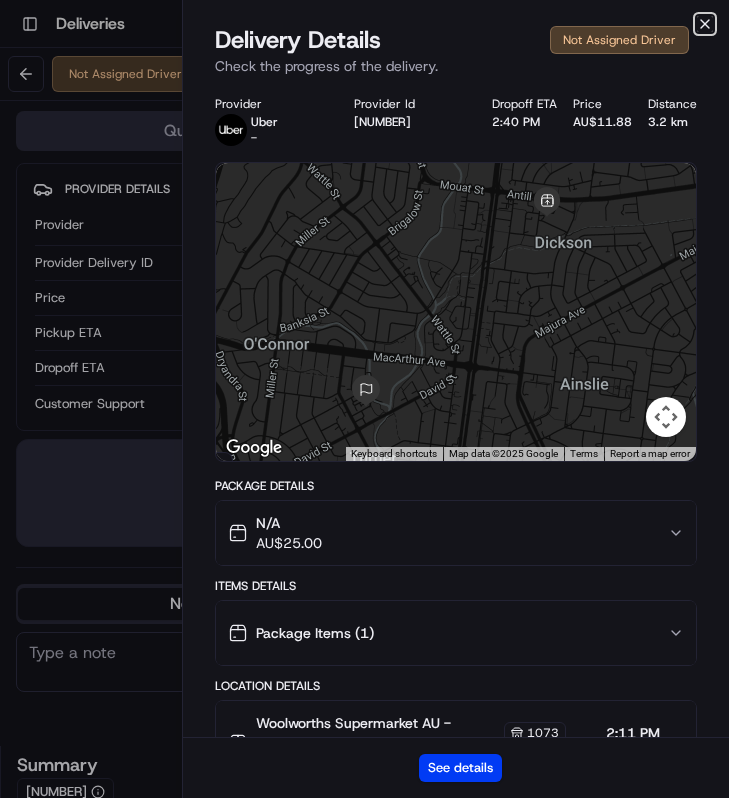 click 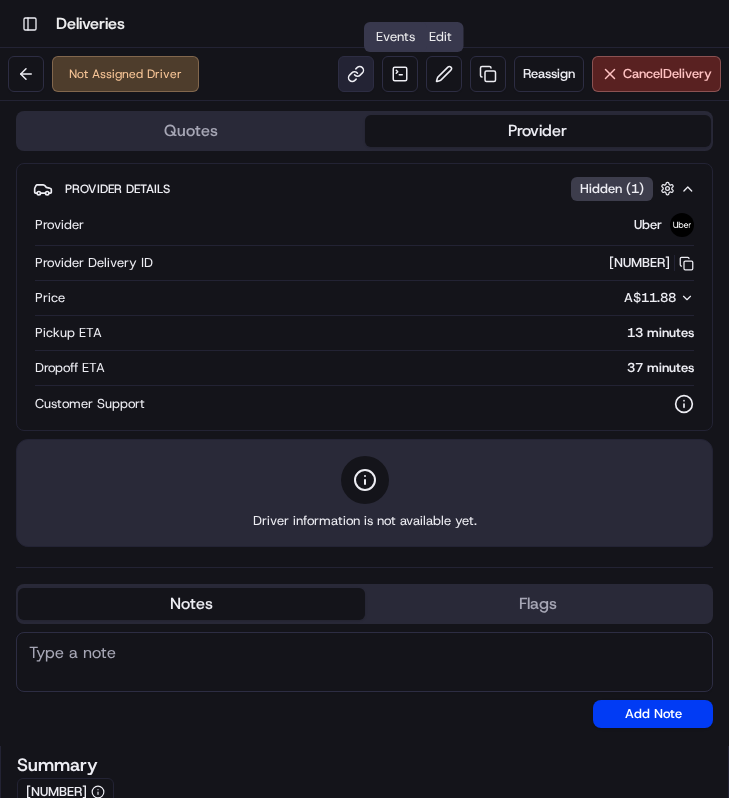 click at bounding box center (356, 74) 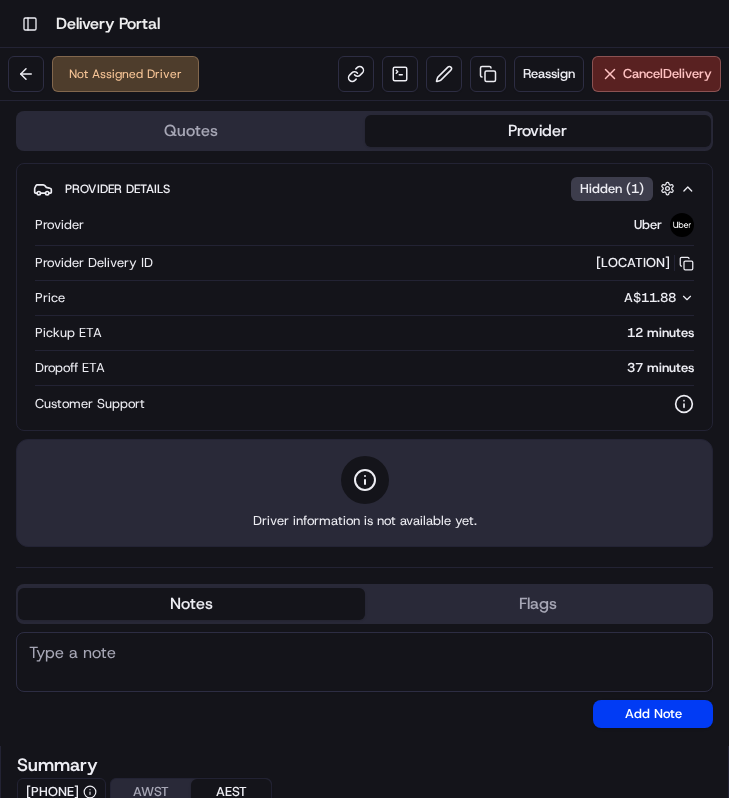 scroll, scrollTop: 0, scrollLeft: 0, axis: both 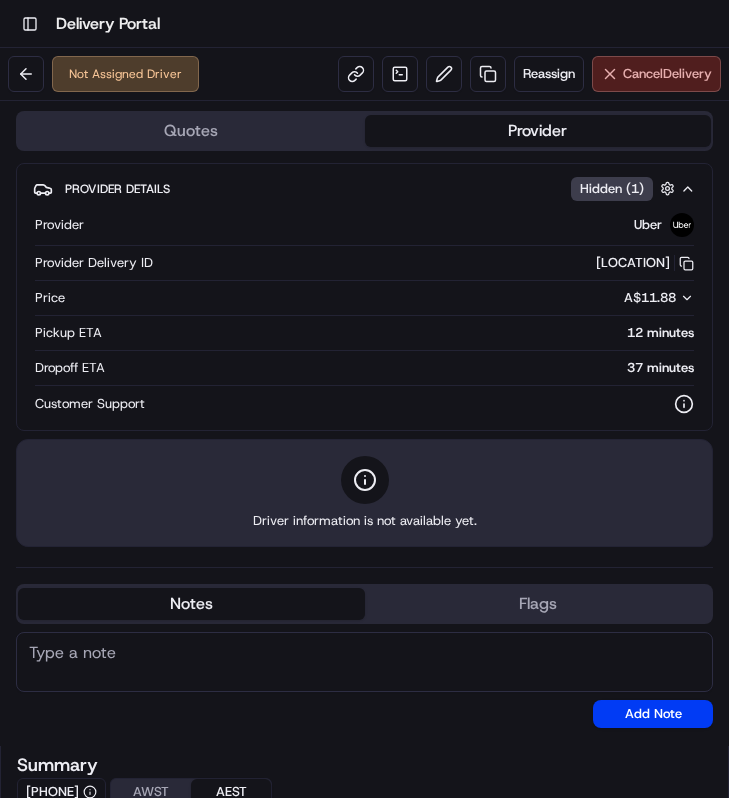 click on "Cancel  Delivery" at bounding box center (656, 74) 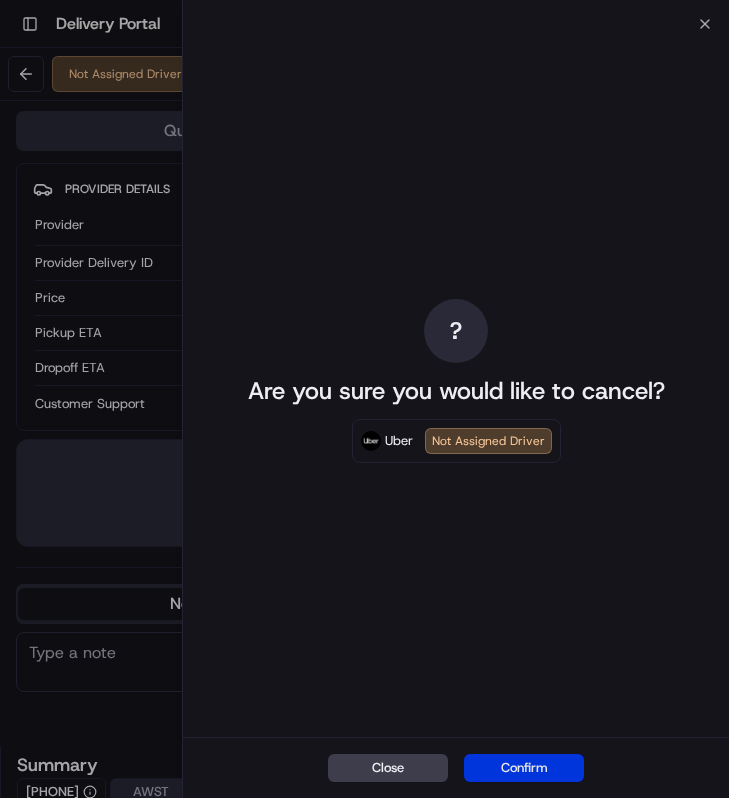 click on "Confirm" at bounding box center [524, 768] 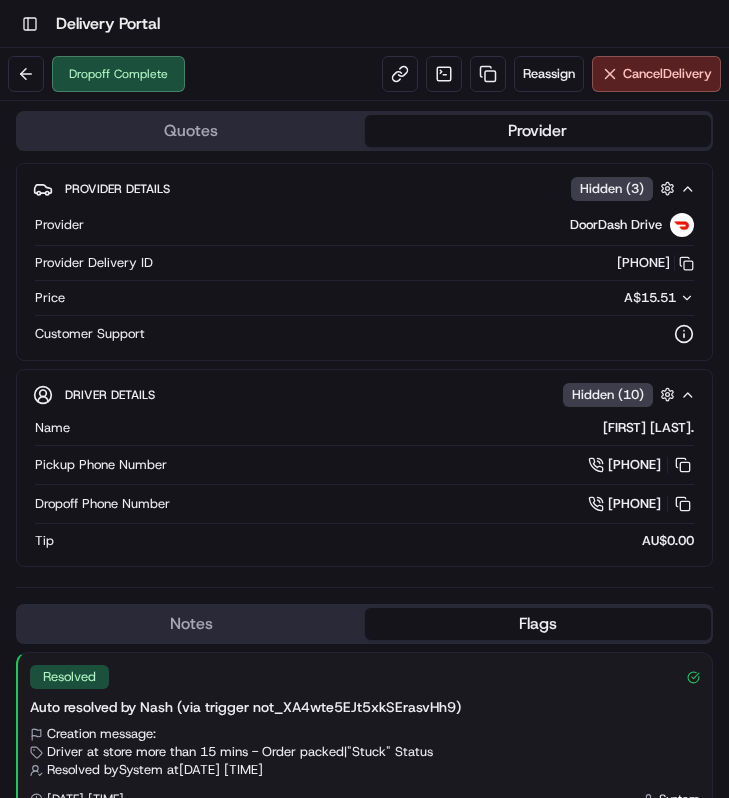 scroll, scrollTop: 0, scrollLeft: 0, axis: both 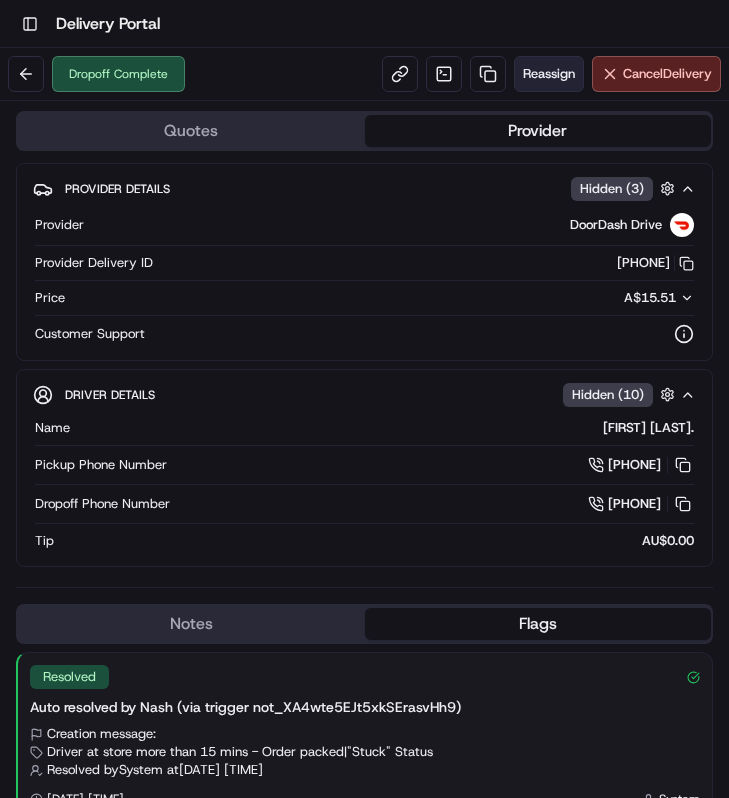 click on "Reassign" at bounding box center (549, 74) 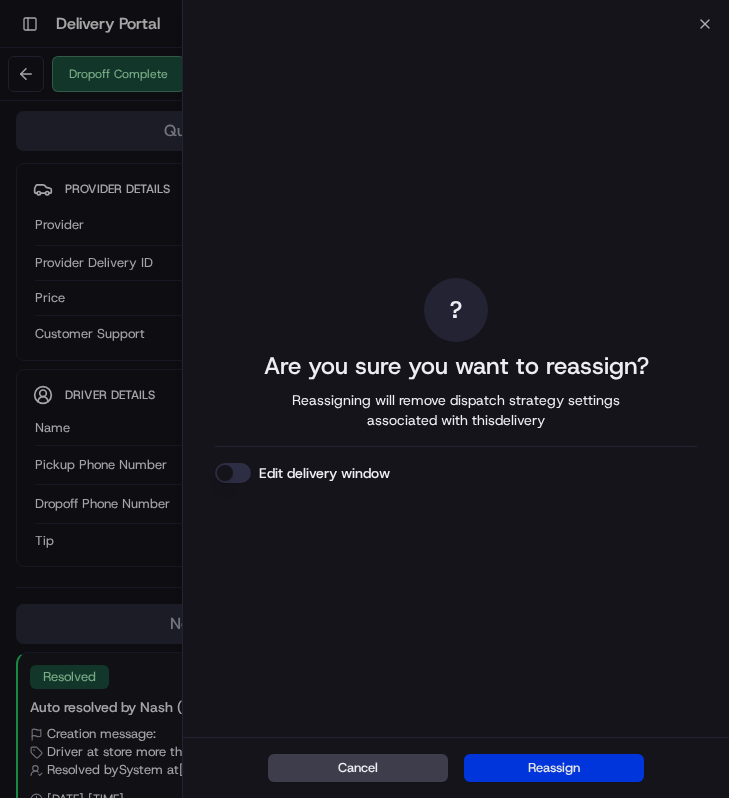 click on "Reassign" at bounding box center (554, 768) 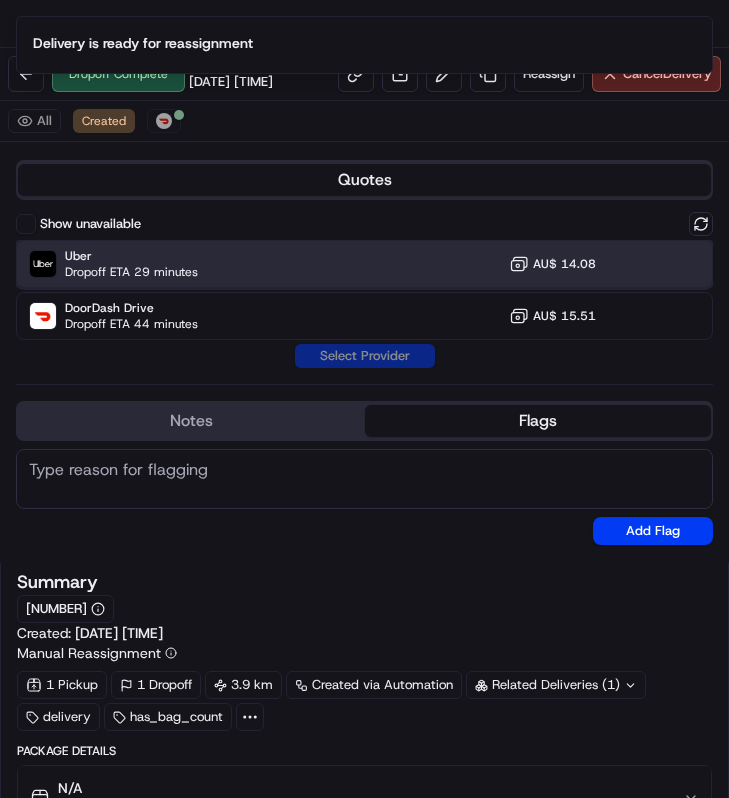 click on "Uber Dropoff ETA   29 minutes AU$   14.08" at bounding box center (364, 264) 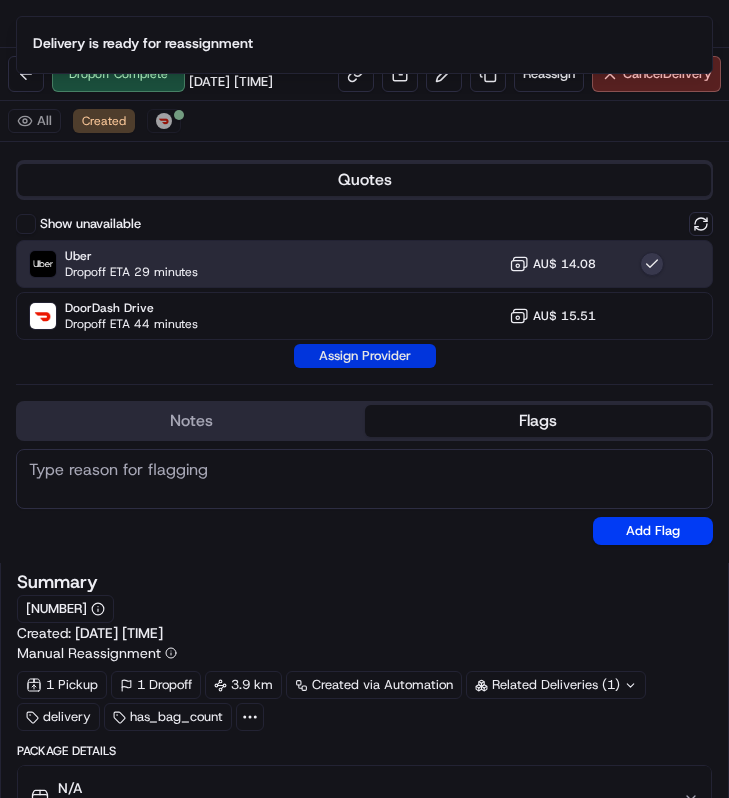 click on "Assign Provider" at bounding box center [365, 356] 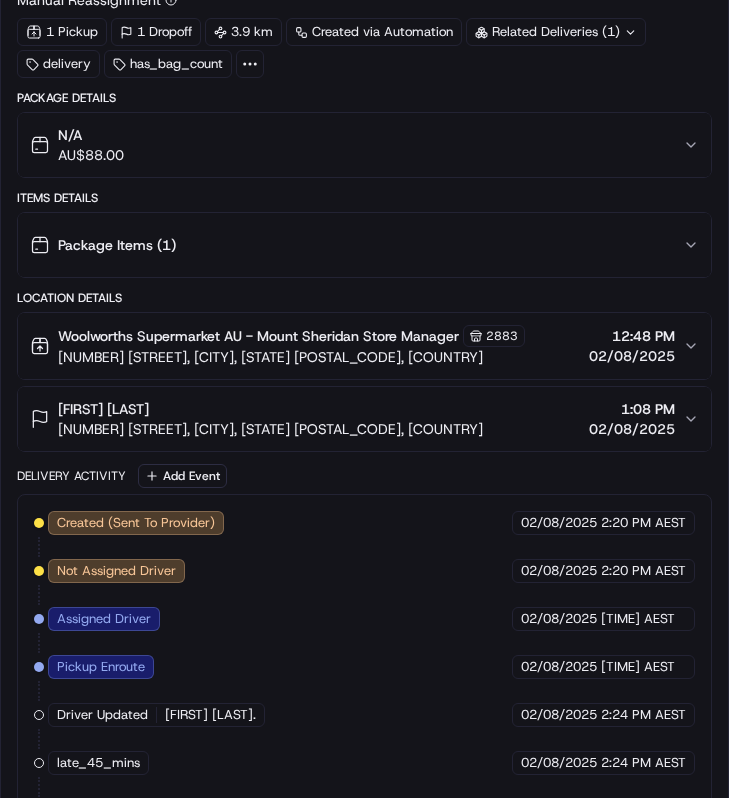 scroll, scrollTop: 0, scrollLeft: 0, axis: both 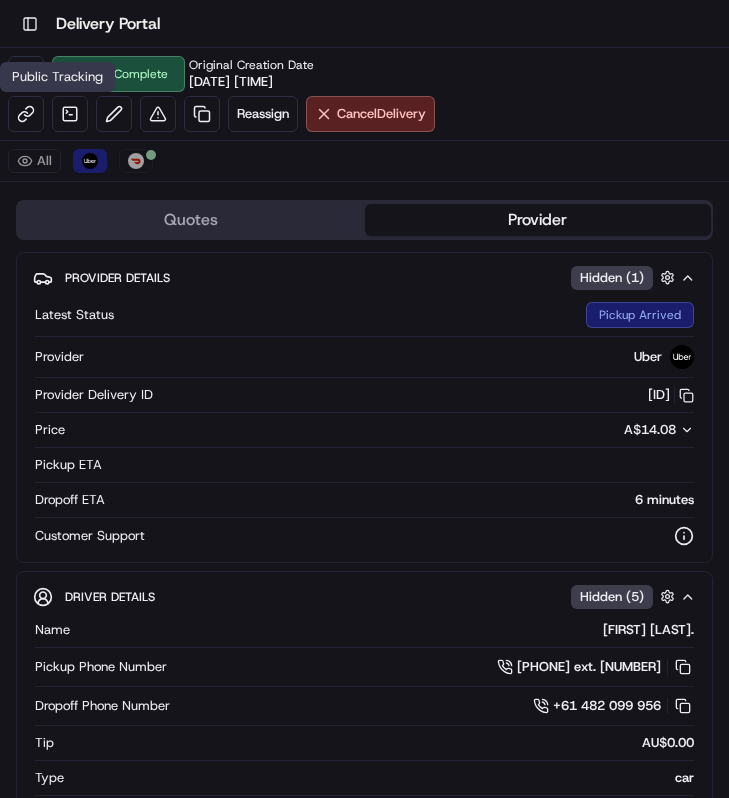 click on "Public Tracking Public Tracking" at bounding box center (57, 77) 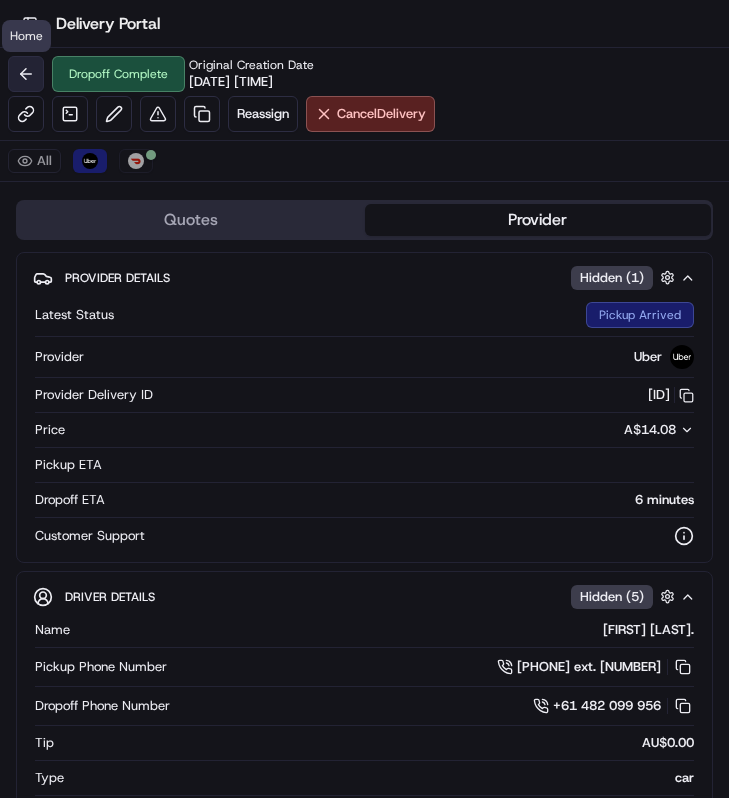 click at bounding box center [26, 74] 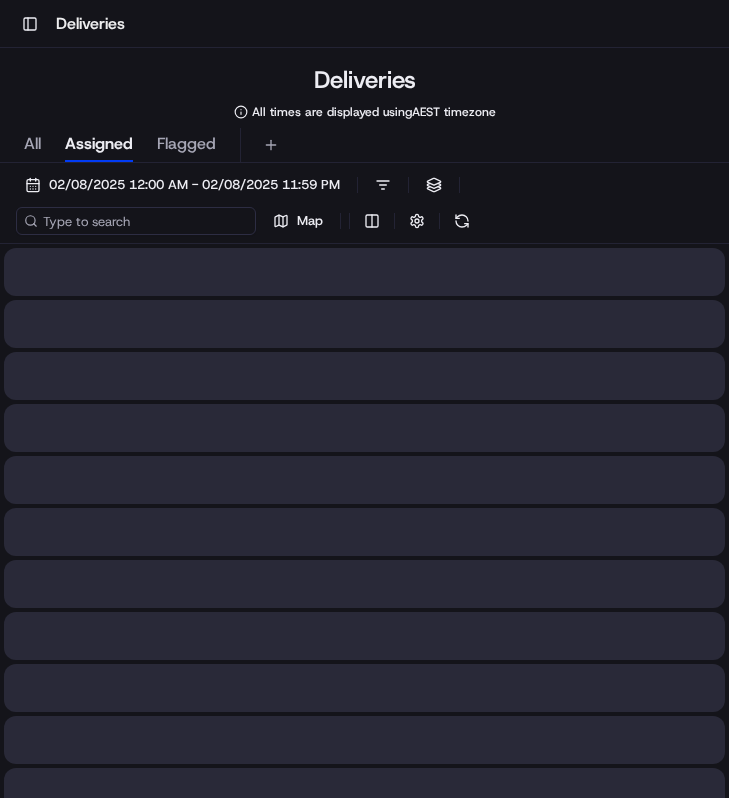 click at bounding box center (136, 221) 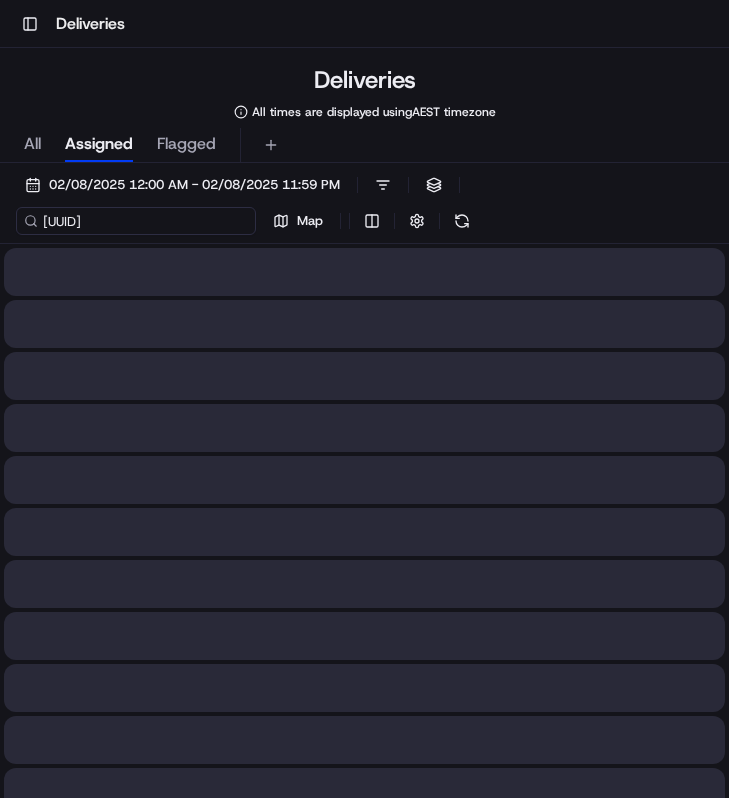 scroll, scrollTop: 0, scrollLeft: 91, axis: horizontal 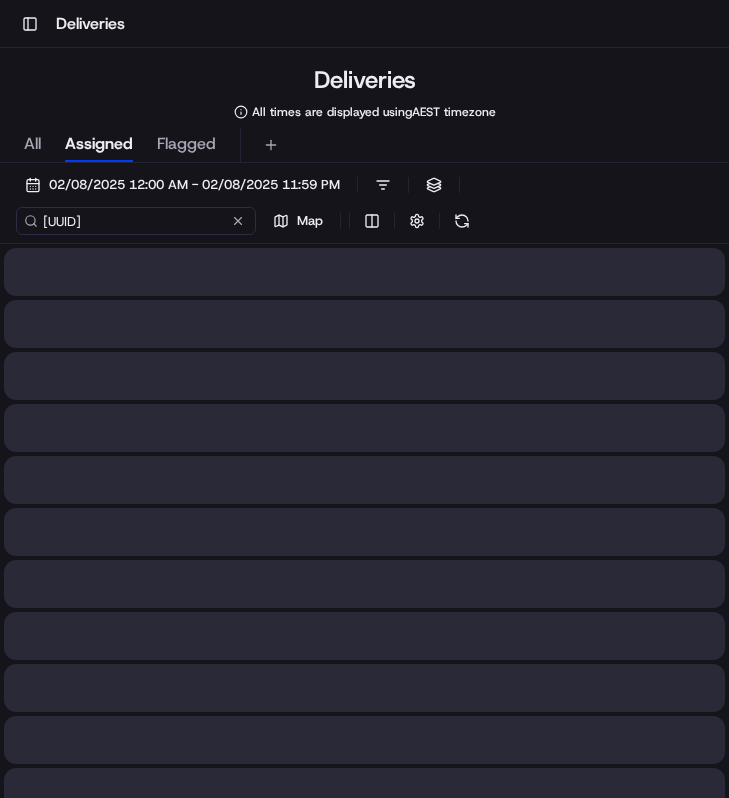 type on "[UUID]" 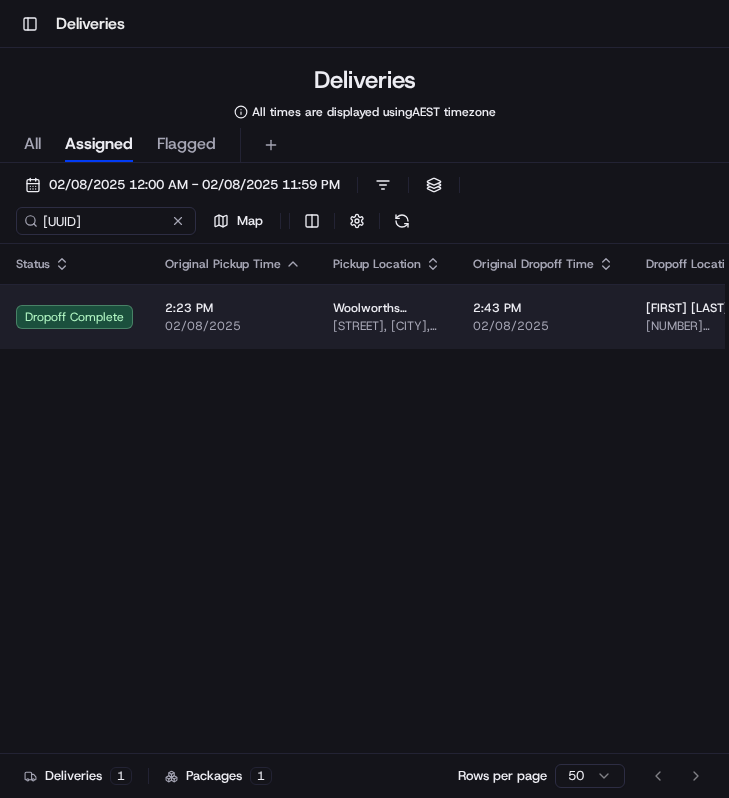 click on "2:23 PM" at bounding box center [233, 308] 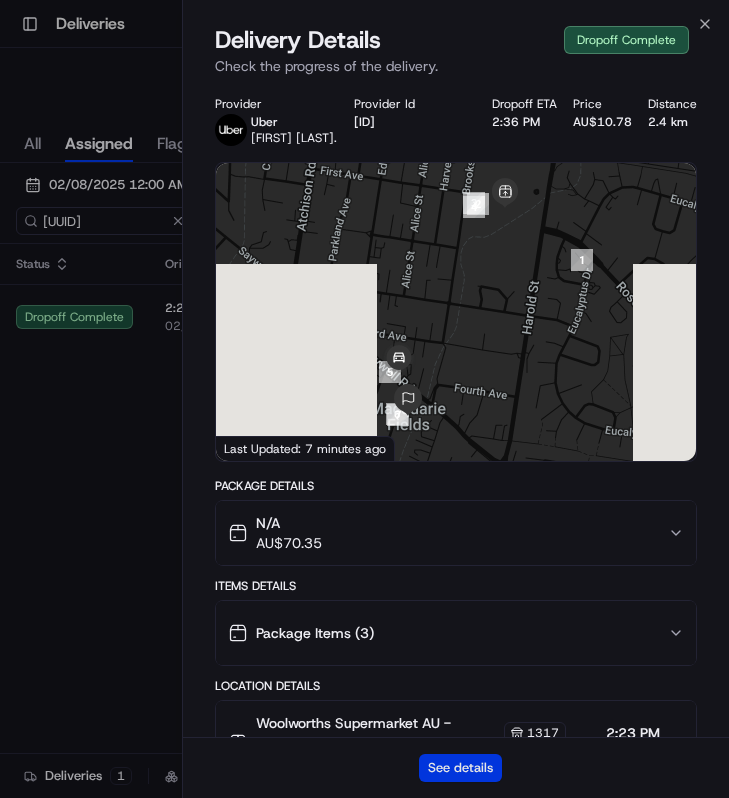 click on "See details" at bounding box center (460, 768) 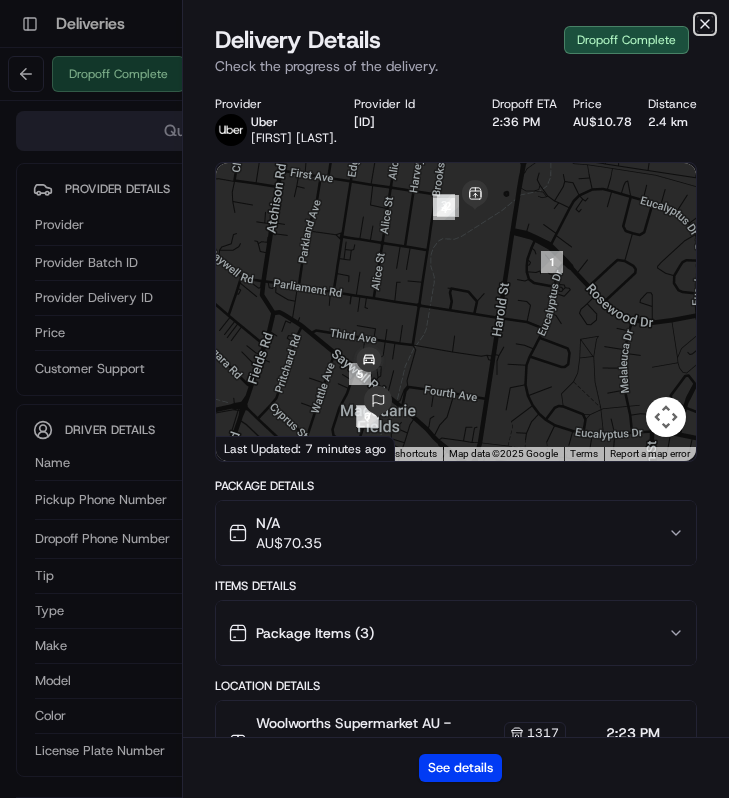 click 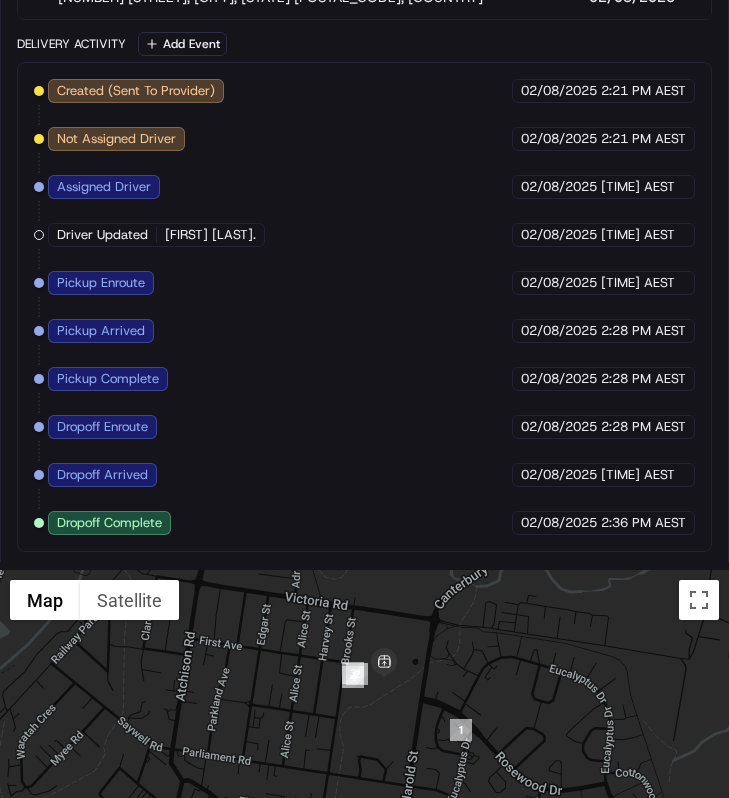 scroll, scrollTop: 1690, scrollLeft: 0, axis: vertical 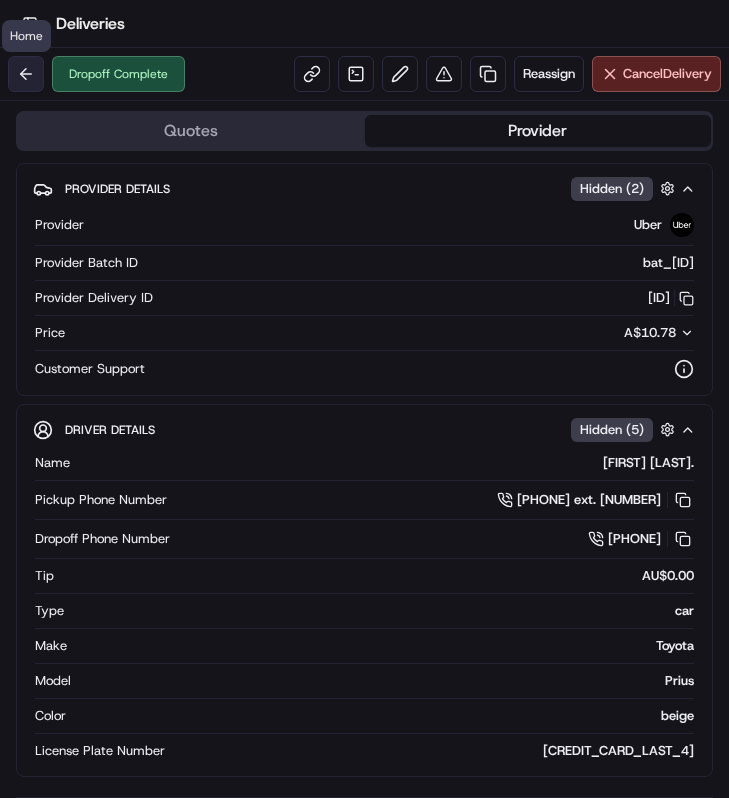 click at bounding box center (26, 74) 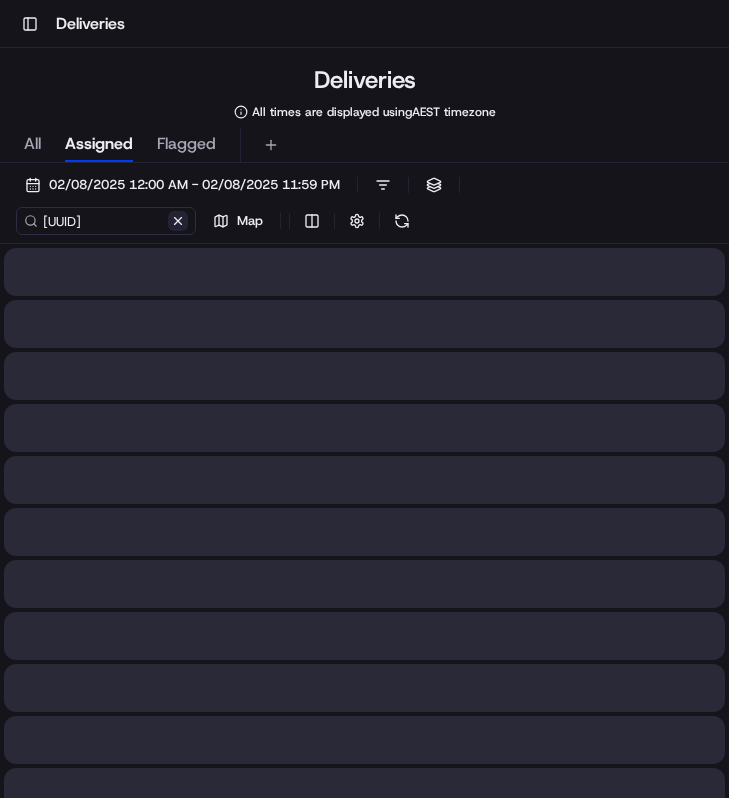 click at bounding box center [178, 221] 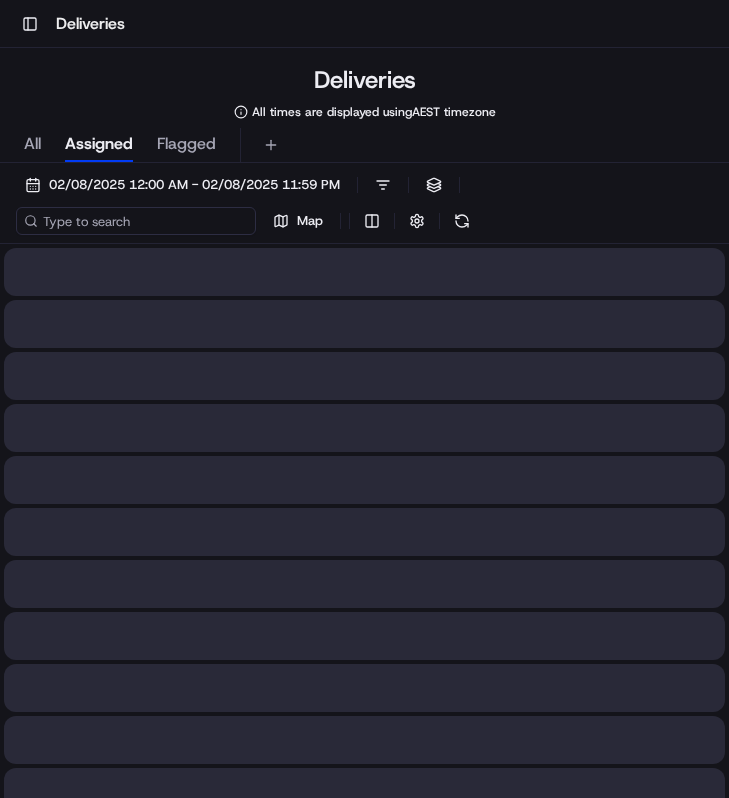 click at bounding box center (136, 221) 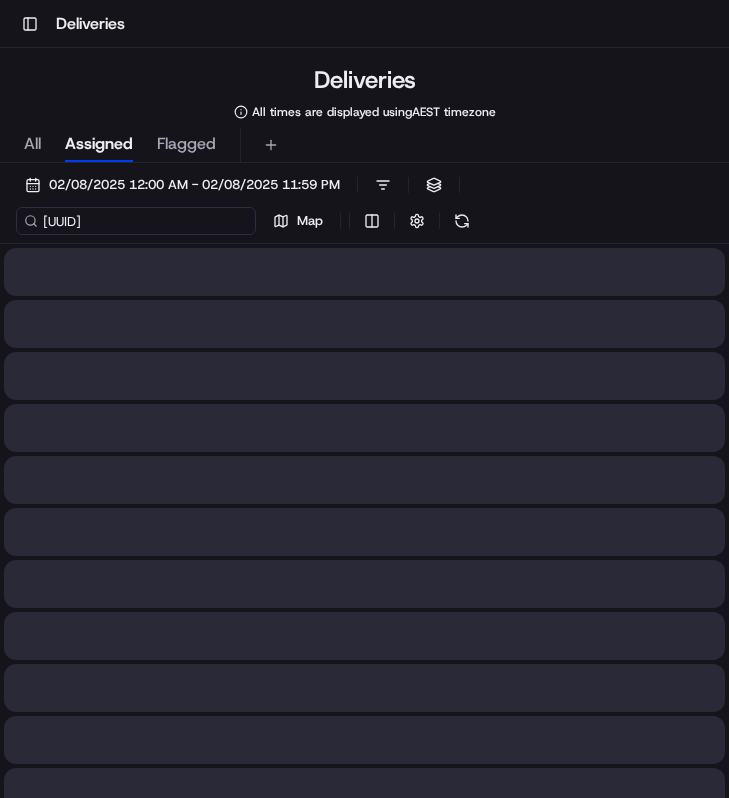 scroll, scrollTop: 0, scrollLeft: 93, axis: horizontal 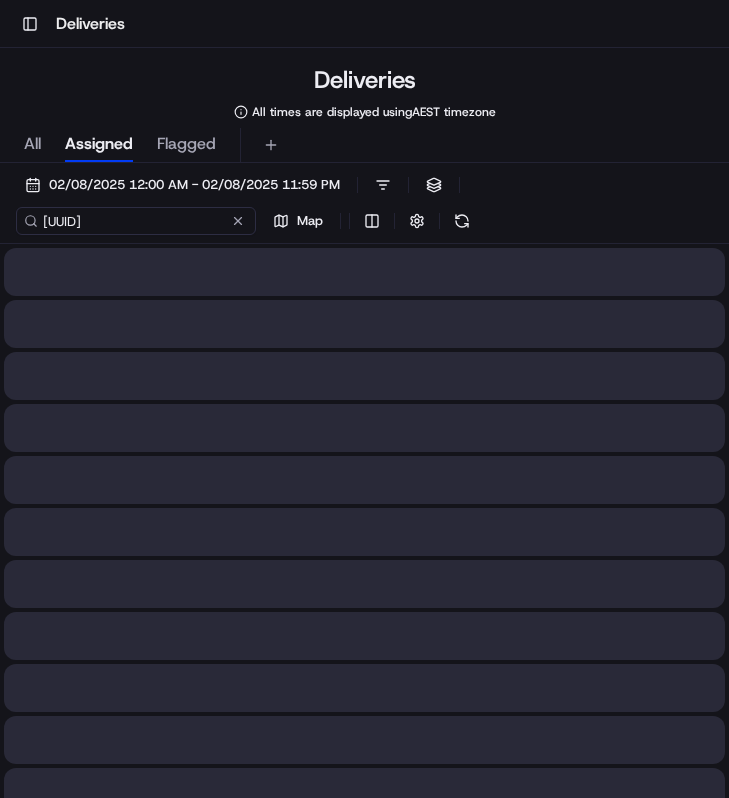 type on "9a117431-e274-4b00-8d11-0bffa089bc3d" 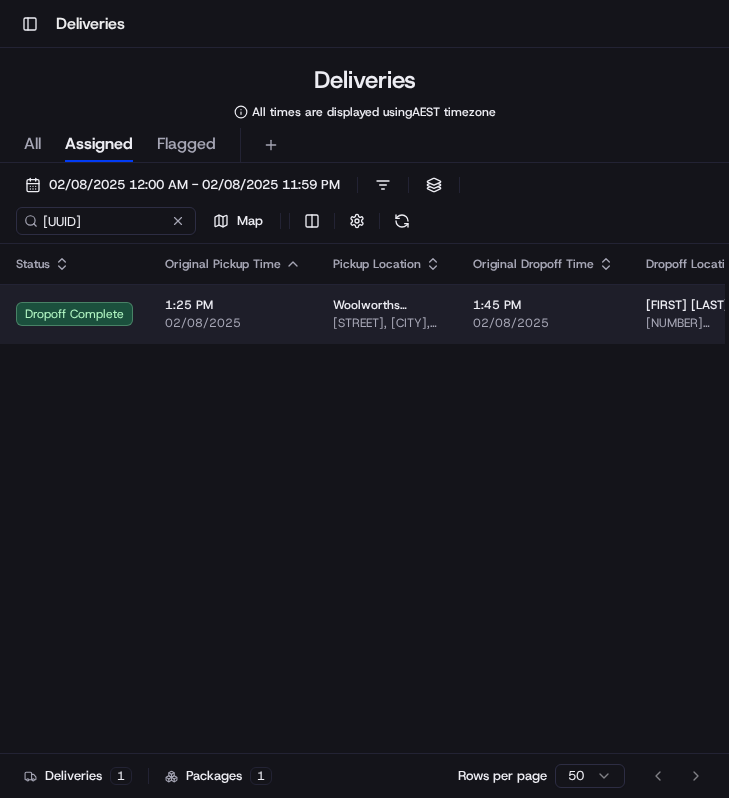 click on "1:25 PM 02/08/2025" at bounding box center (233, 314) 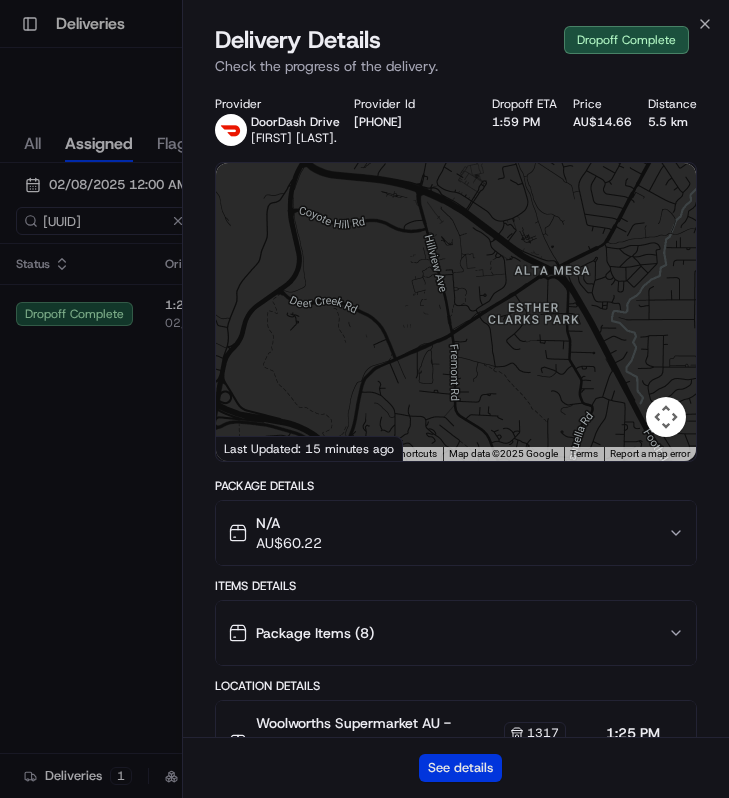 click on "See details" at bounding box center (460, 768) 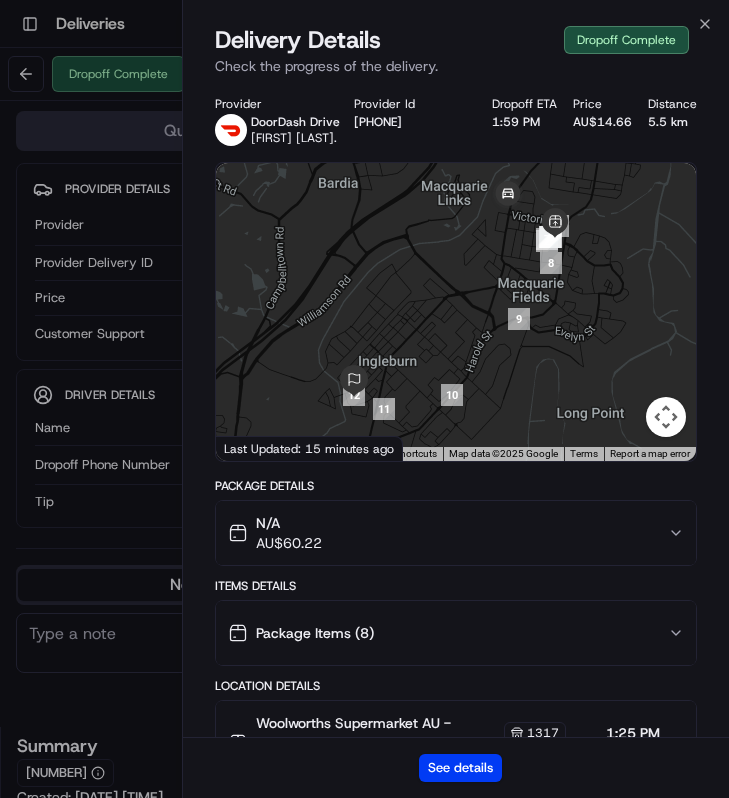 click on "Delivery Details Dropoff Complete" at bounding box center (456, 40) 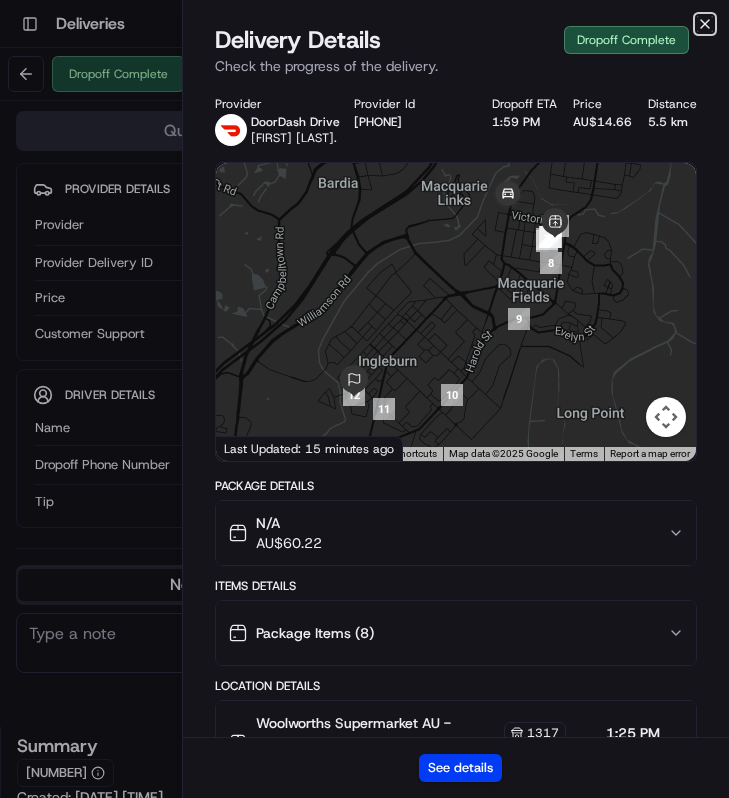 click 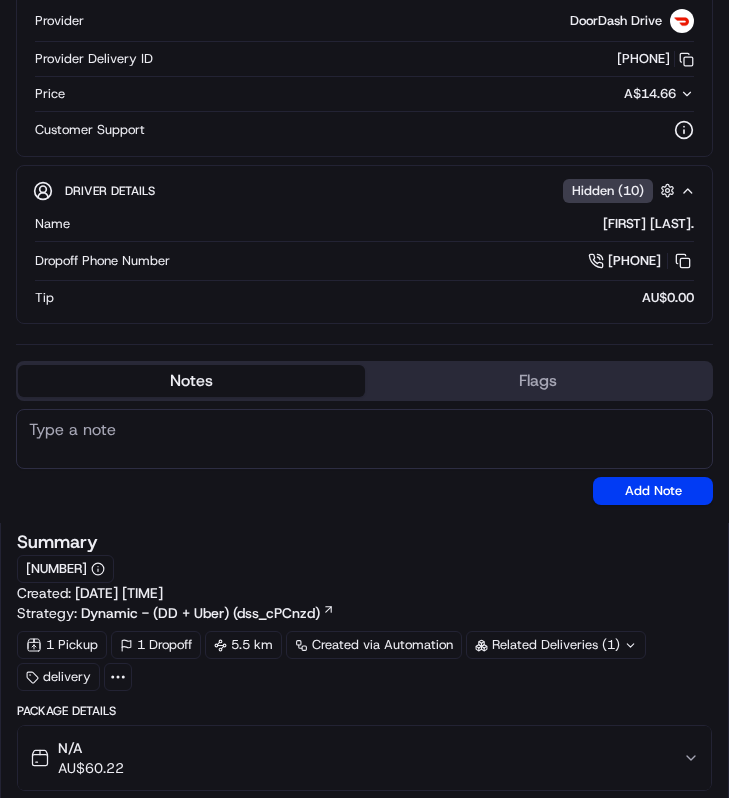 scroll, scrollTop: 0, scrollLeft: 0, axis: both 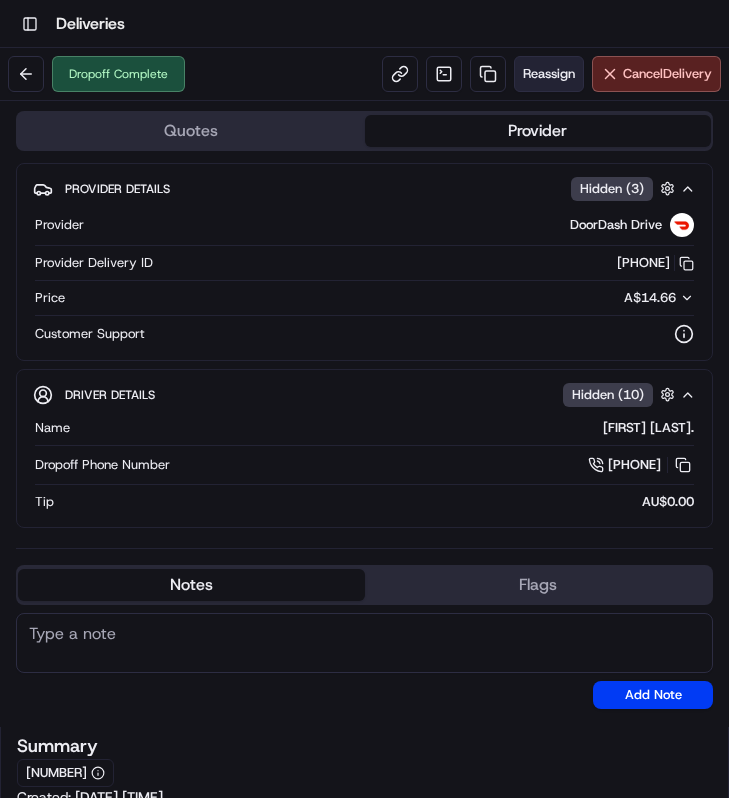 click on "Reassign" at bounding box center (549, 74) 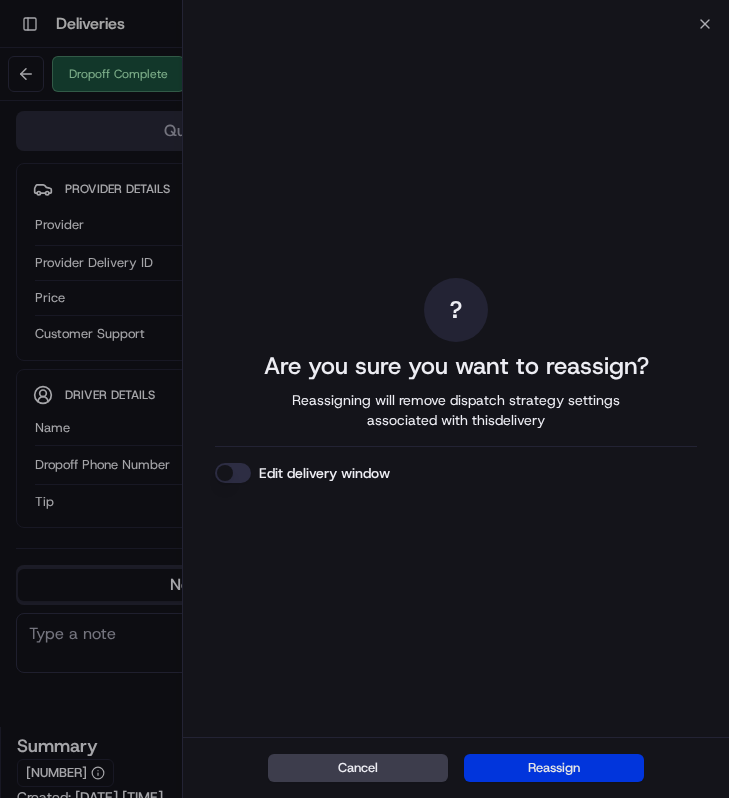 click on "Reassign" at bounding box center (554, 768) 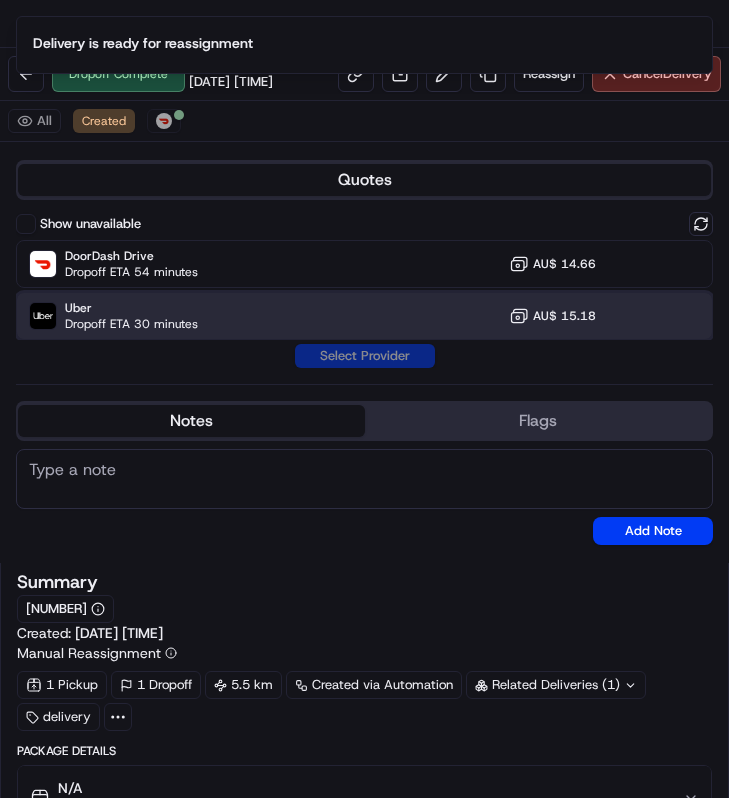 click on "Uber Dropoff ETA   30 minutes AU$   15.18" at bounding box center (364, 316) 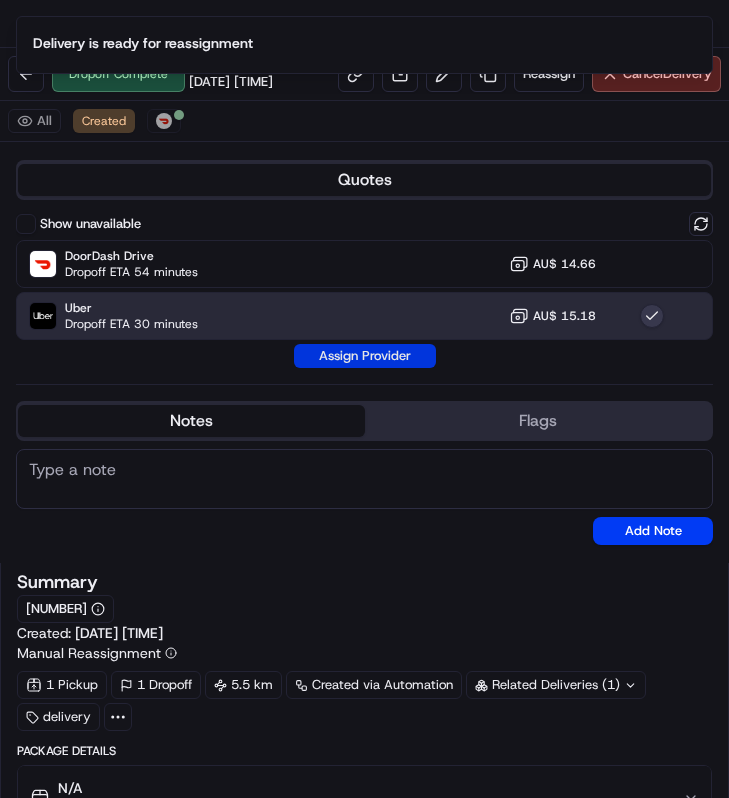 click on "Assign Provider" at bounding box center [365, 356] 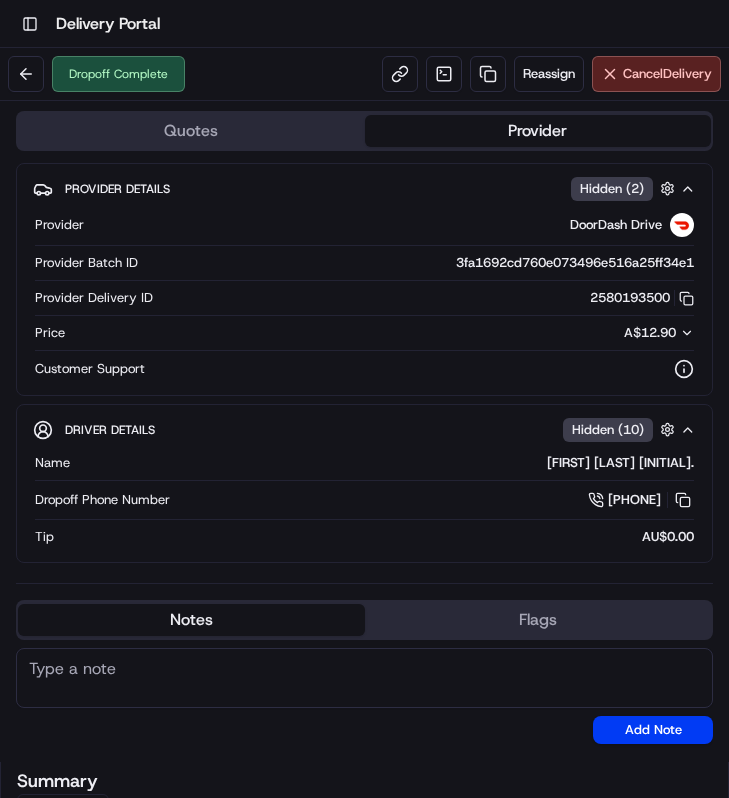 scroll, scrollTop: 0, scrollLeft: 0, axis: both 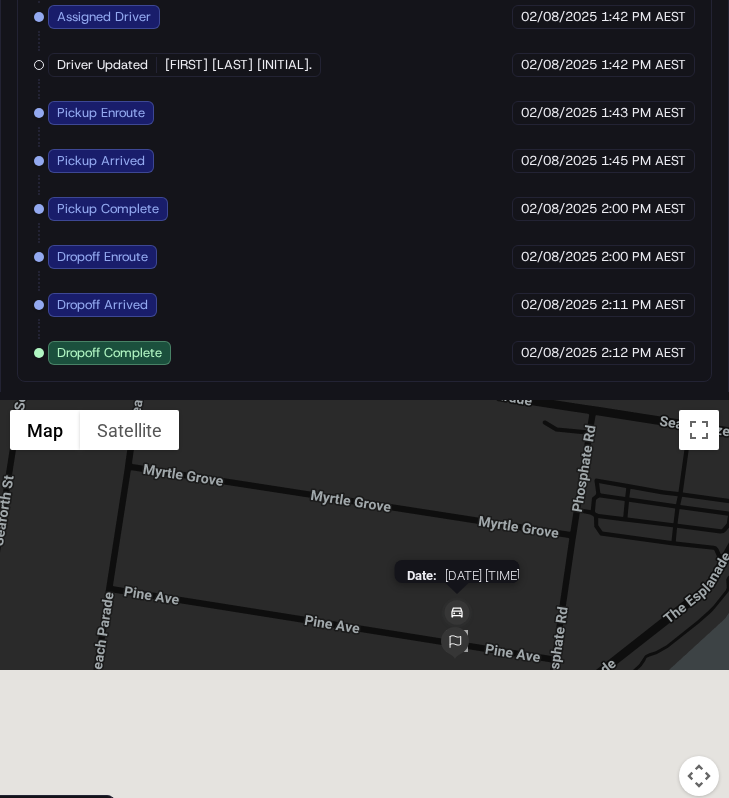 drag, startPoint x: 452, startPoint y: 758, endPoint x: 458, endPoint y: 596, distance: 162.11107 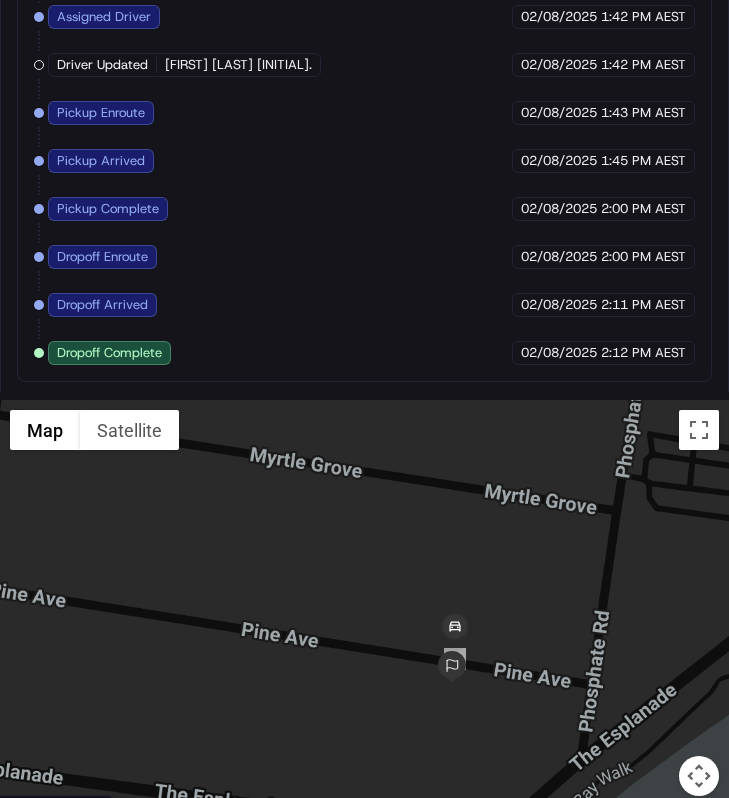 scroll, scrollTop: 1439, scrollLeft: 0, axis: vertical 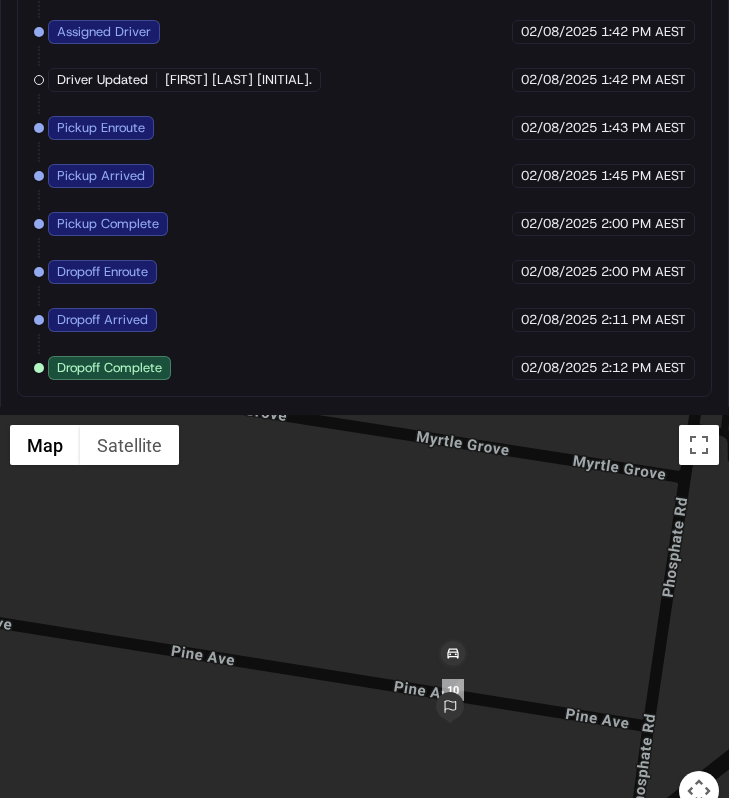 drag, startPoint x: 441, startPoint y: 660, endPoint x: 441, endPoint y: 567, distance: 93 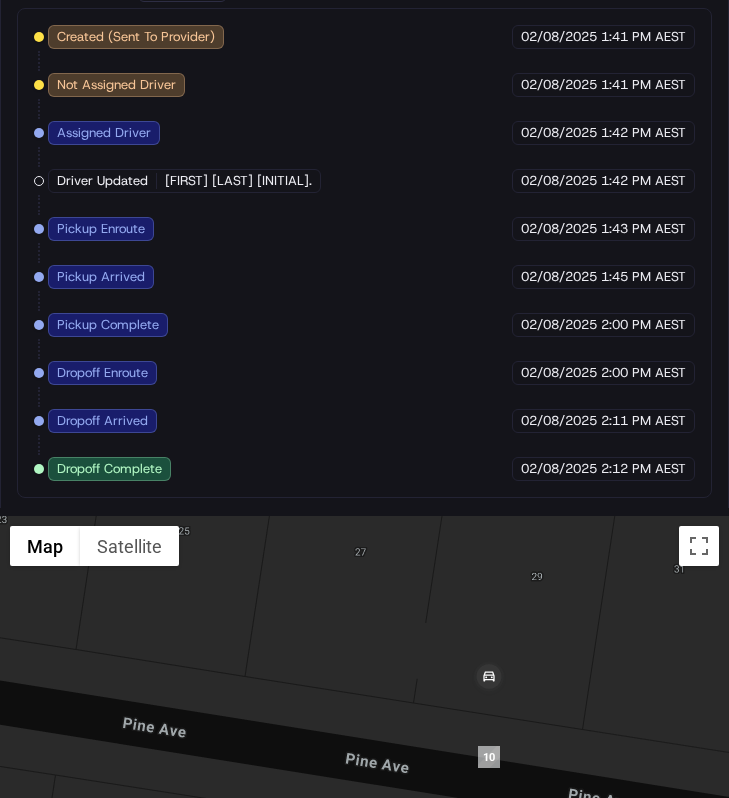 scroll, scrollTop: 1476, scrollLeft: 0, axis: vertical 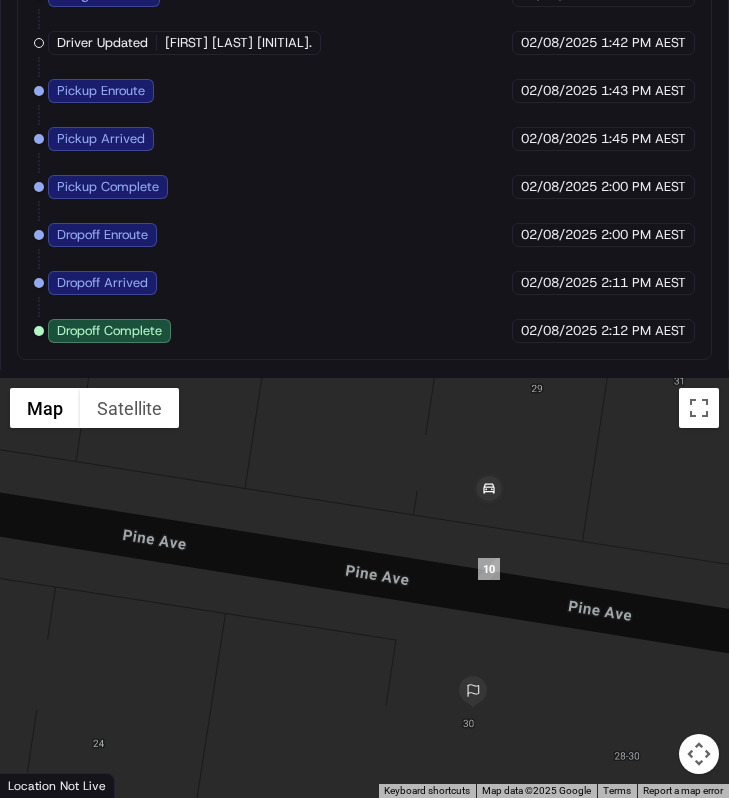 drag, startPoint x: 502, startPoint y: 661, endPoint x: 503, endPoint y: 593, distance: 68.007355 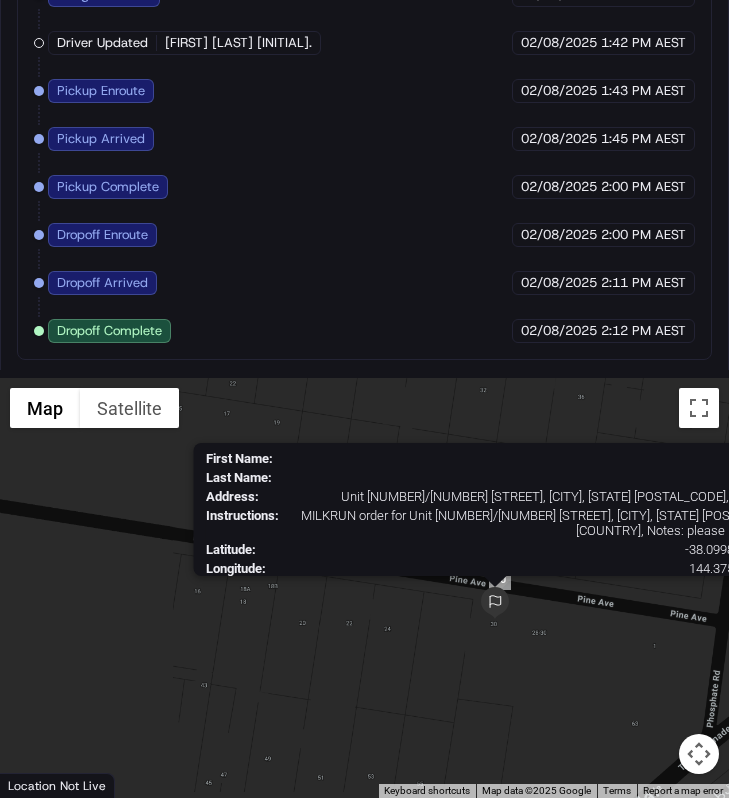 scroll, scrollTop: 1468, scrollLeft: 0, axis: vertical 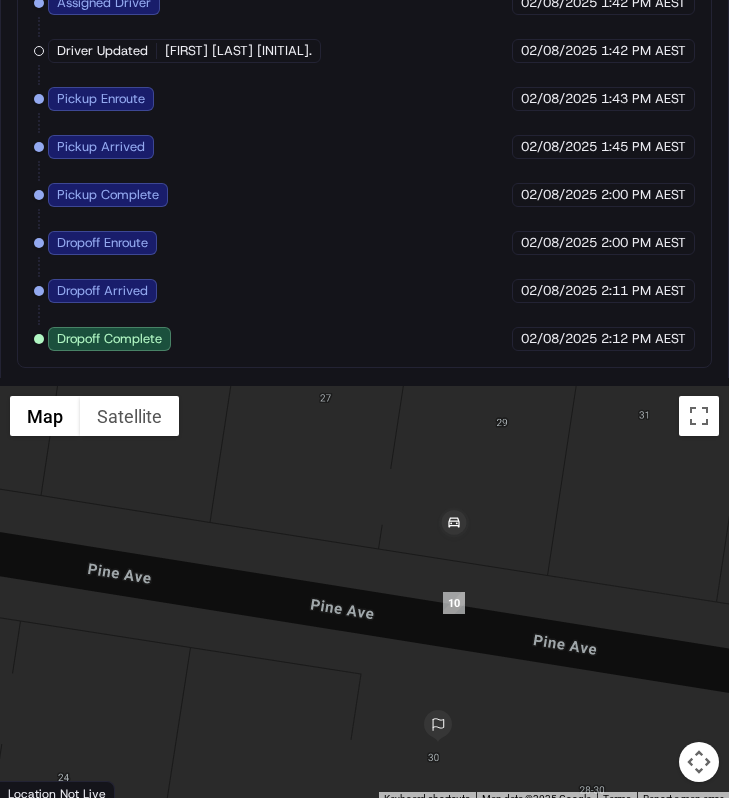 drag, startPoint x: 519, startPoint y: 574, endPoint x: 477, endPoint y: 617, distance: 60.108234 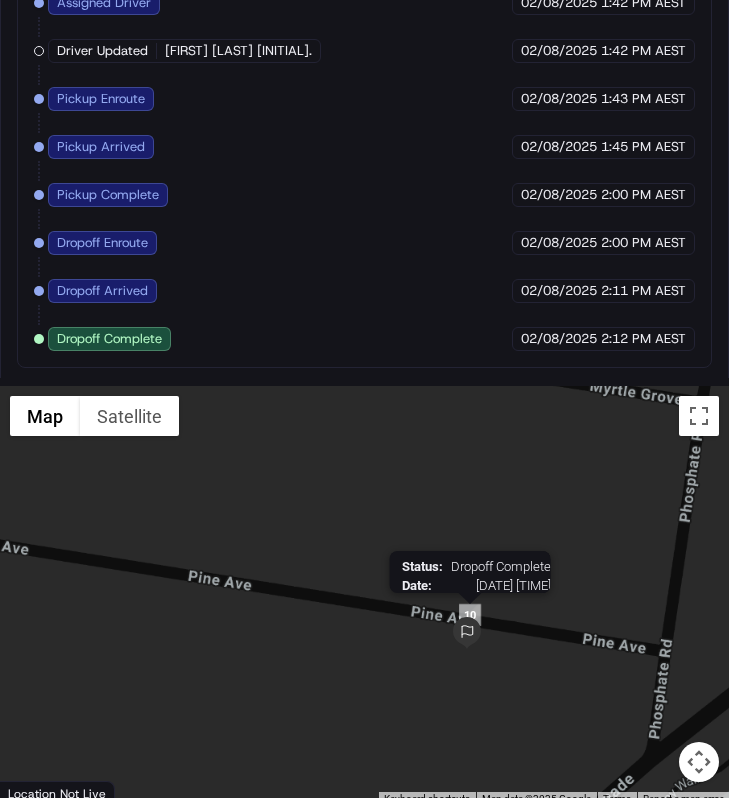 scroll, scrollTop: 1467, scrollLeft: 0, axis: vertical 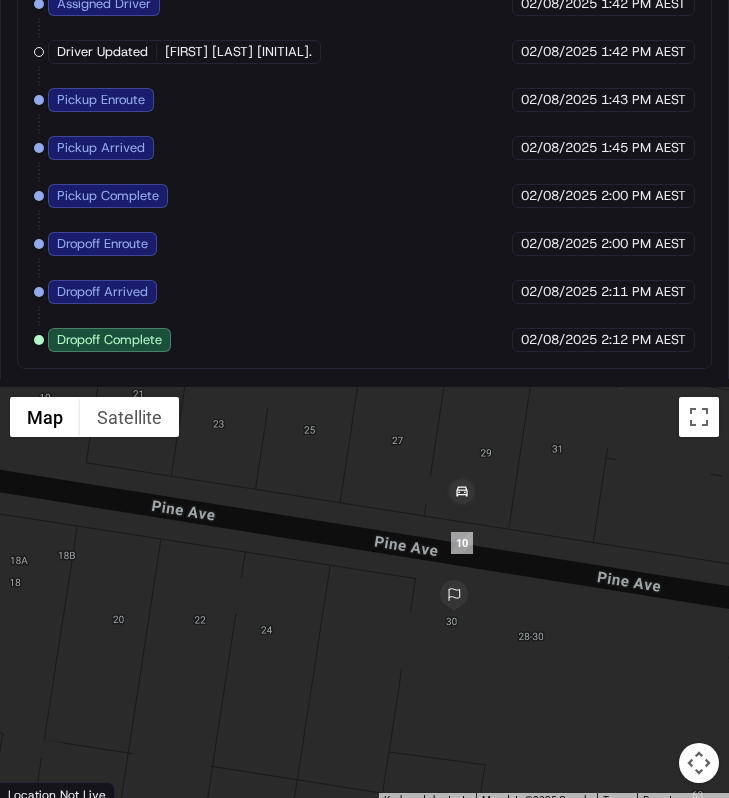 drag, startPoint x: 481, startPoint y: 691, endPoint x: 478, endPoint y: 604, distance: 87.05171 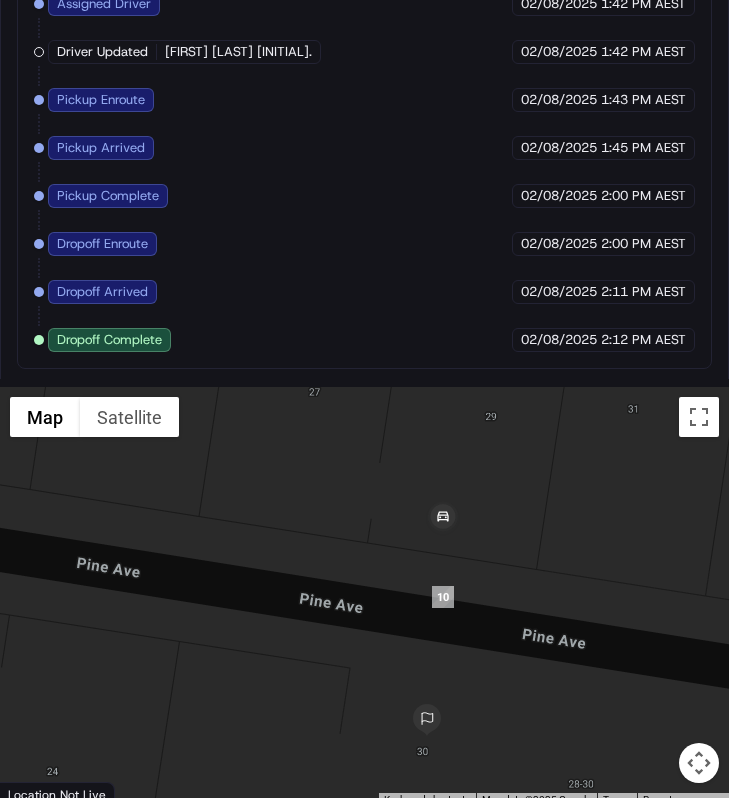 drag, startPoint x: 476, startPoint y: 484, endPoint x: 477, endPoint y: 506, distance: 22.022715 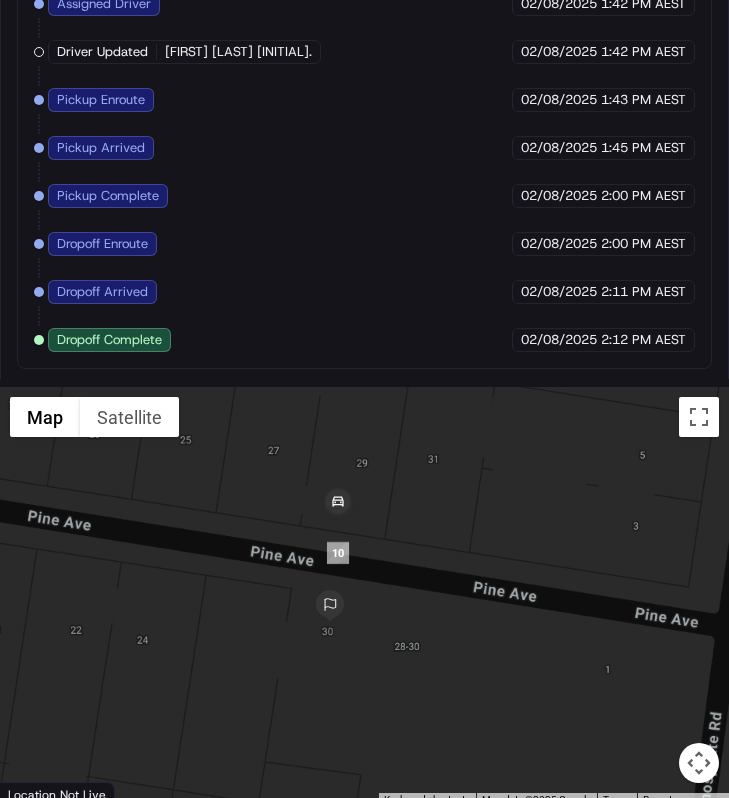 drag, startPoint x: 500, startPoint y: 557, endPoint x: 364, endPoint y: 537, distance: 137.46272 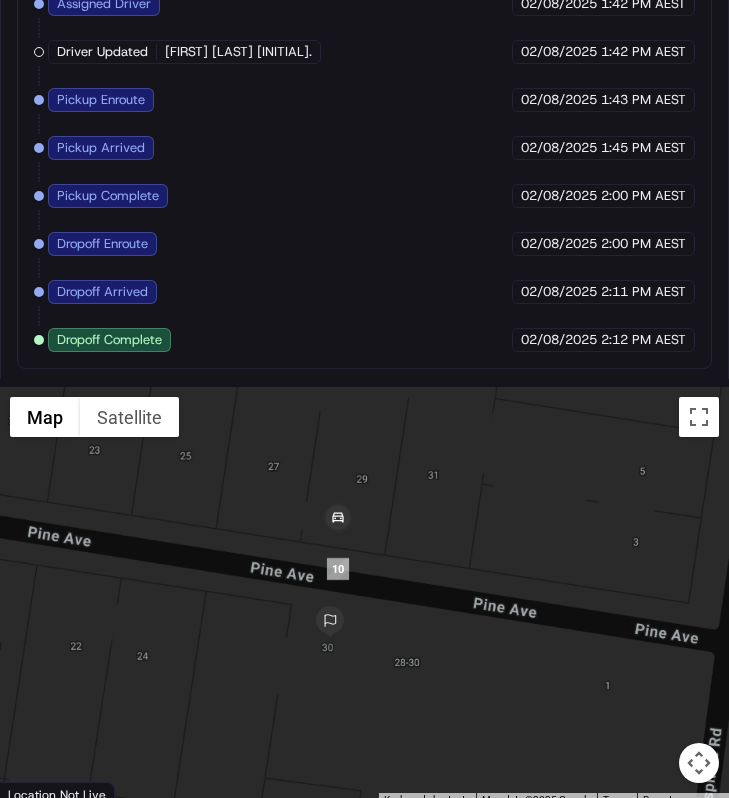 drag, startPoint x: 364, startPoint y: 537, endPoint x: 364, endPoint y: 554, distance: 17 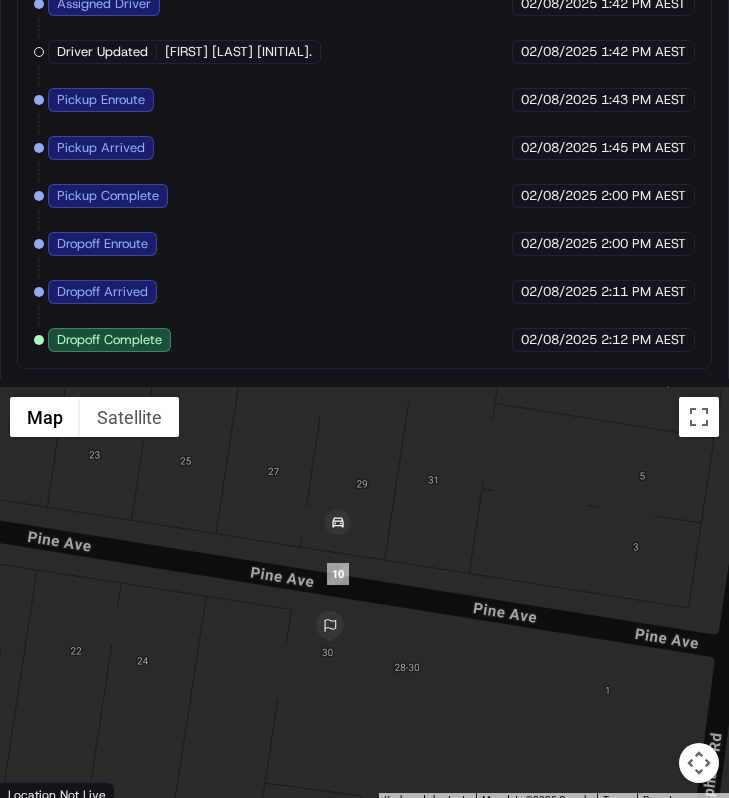 drag, startPoint x: 409, startPoint y: 564, endPoint x: 413, endPoint y: 575, distance: 11.7046995 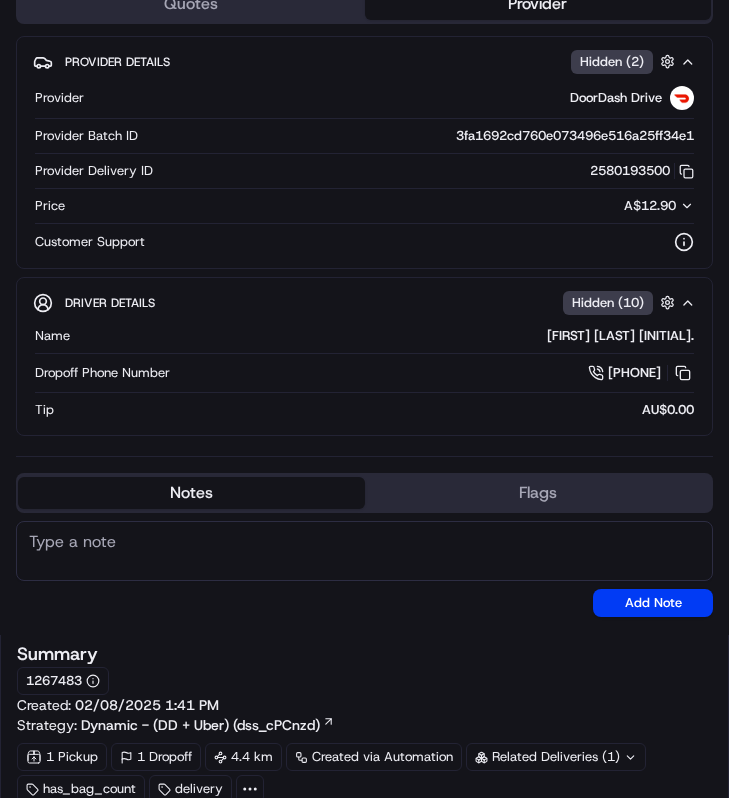 scroll, scrollTop: 0, scrollLeft: 0, axis: both 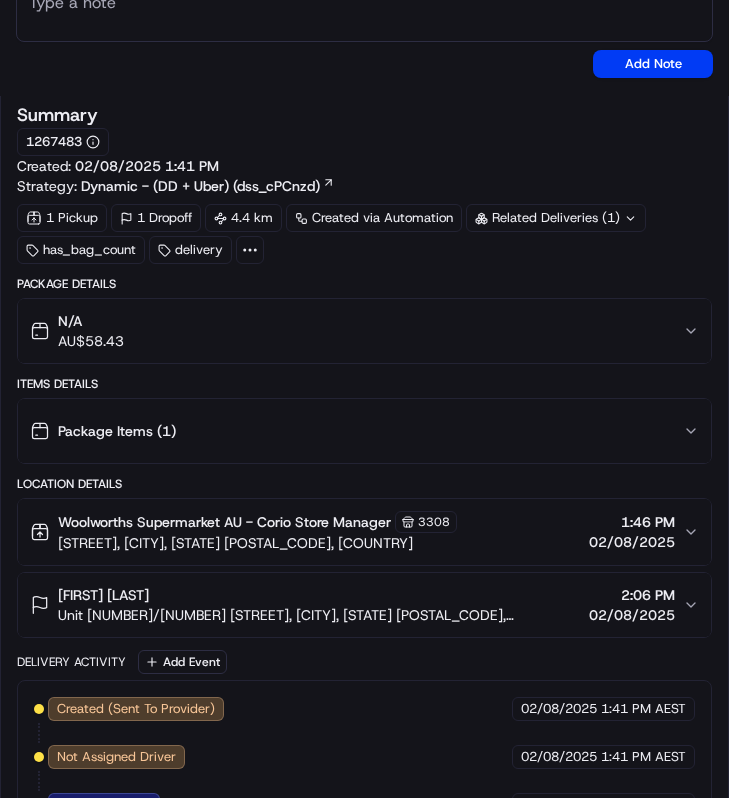 click on "Unit [NUMBER]/[NUMBER] [STREET], [CITY], [STATE] [POSTAL_CODE], [COUNTRY]" at bounding box center (319, 615) 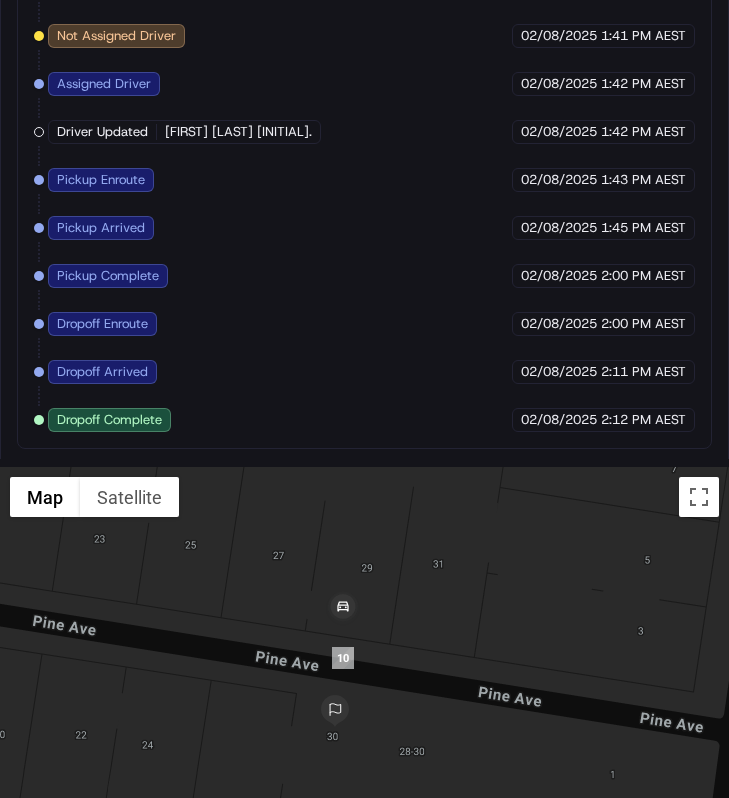 scroll, scrollTop: 1806, scrollLeft: 0, axis: vertical 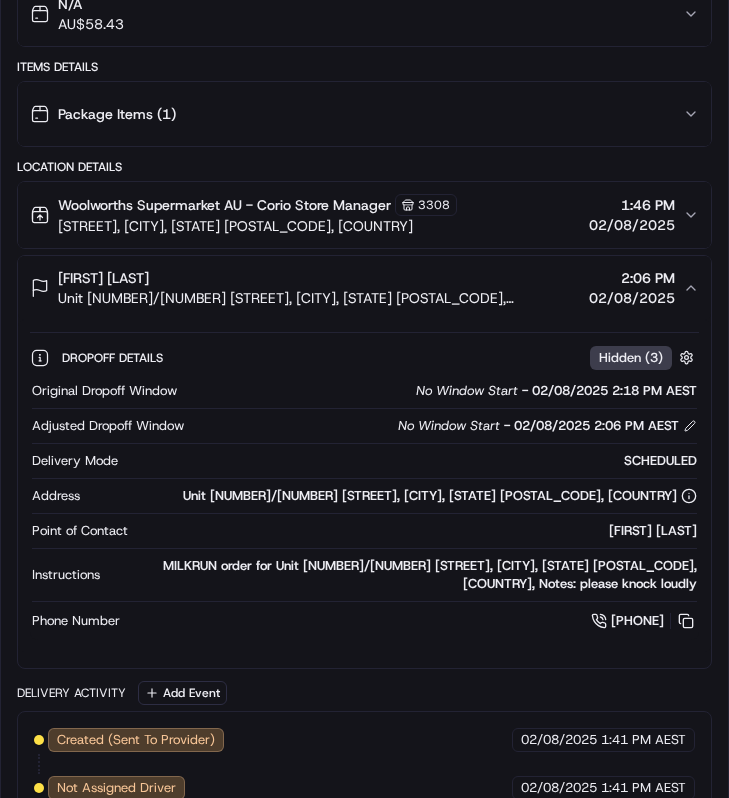 click on "[FIRST] [LAST] Unit [NUMBER]/[NUMBER] [STREET], [CITY], [STATE] [POSTAL_CODE], [COUNTRY] [TIME] [DATE]" at bounding box center [364, 288] 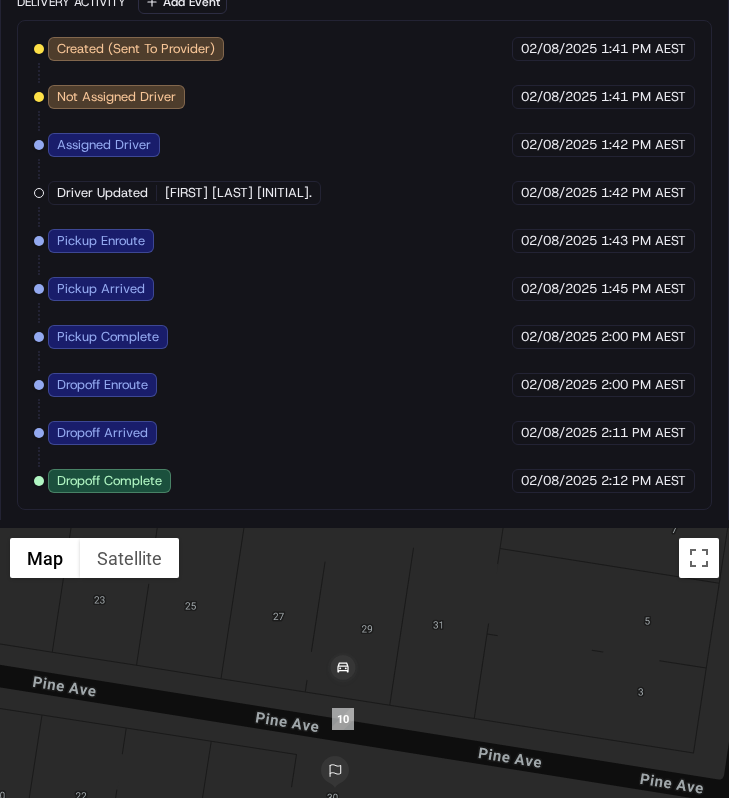 scroll, scrollTop: 1476, scrollLeft: 0, axis: vertical 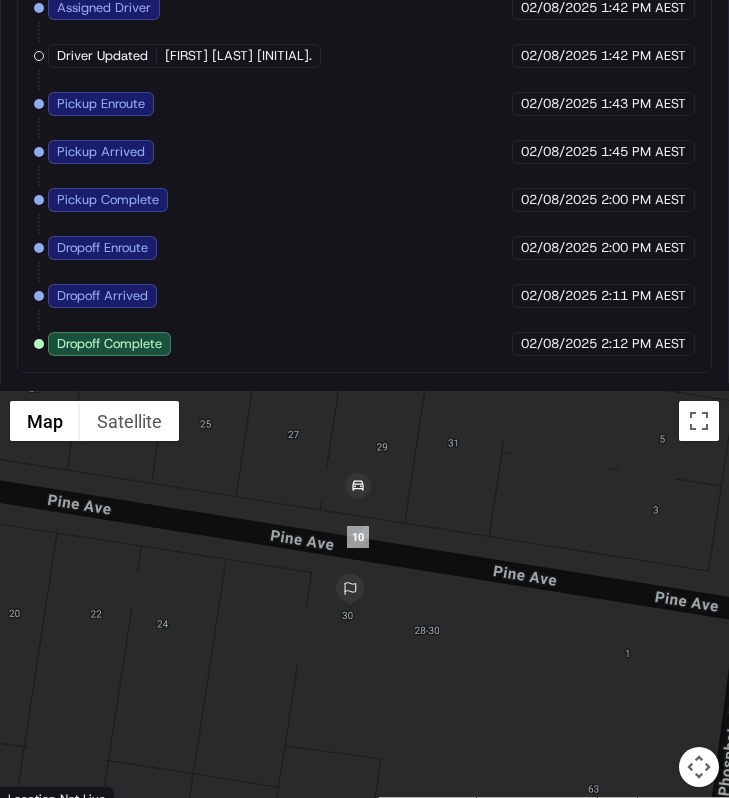 click at bounding box center (364, 601) 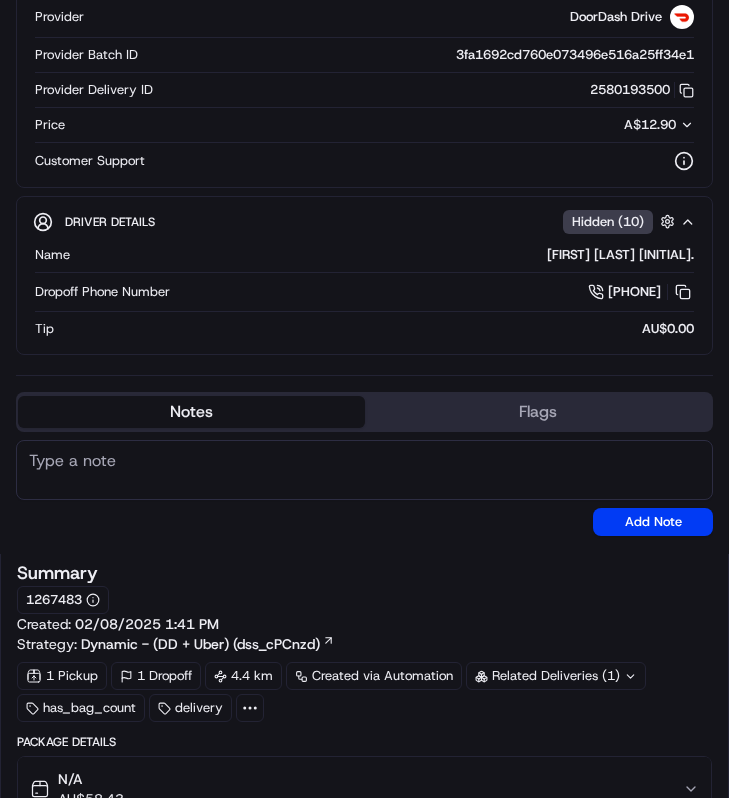 scroll, scrollTop: 0, scrollLeft: 0, axis: both 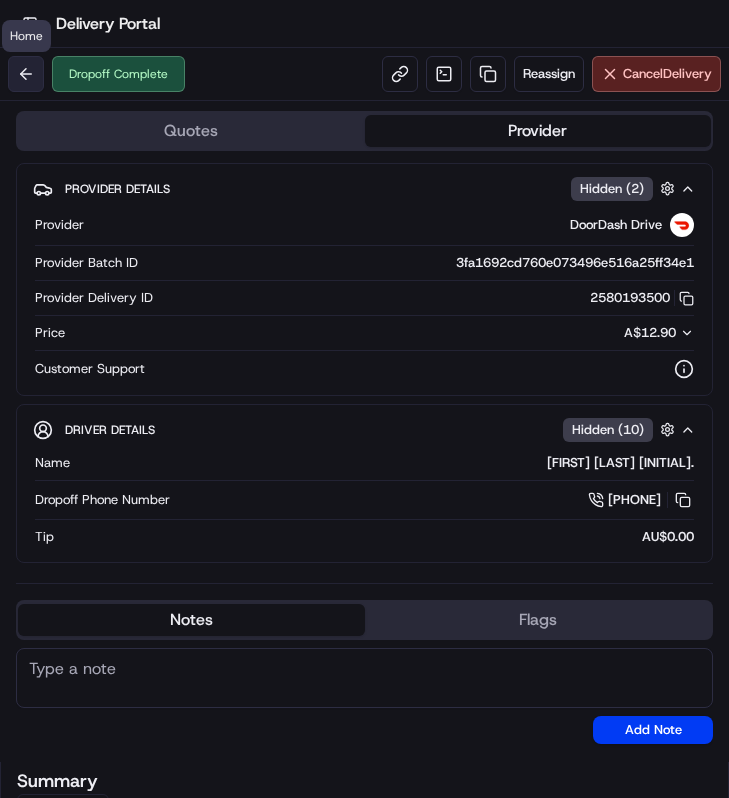 click at bounding box center [26, 74] 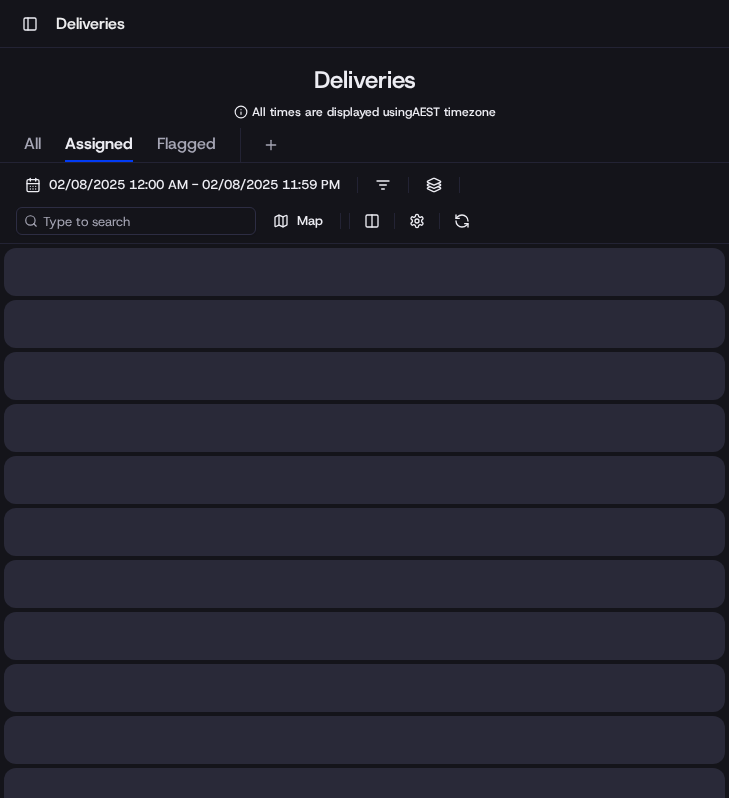 click at bounding box center [136, 221] 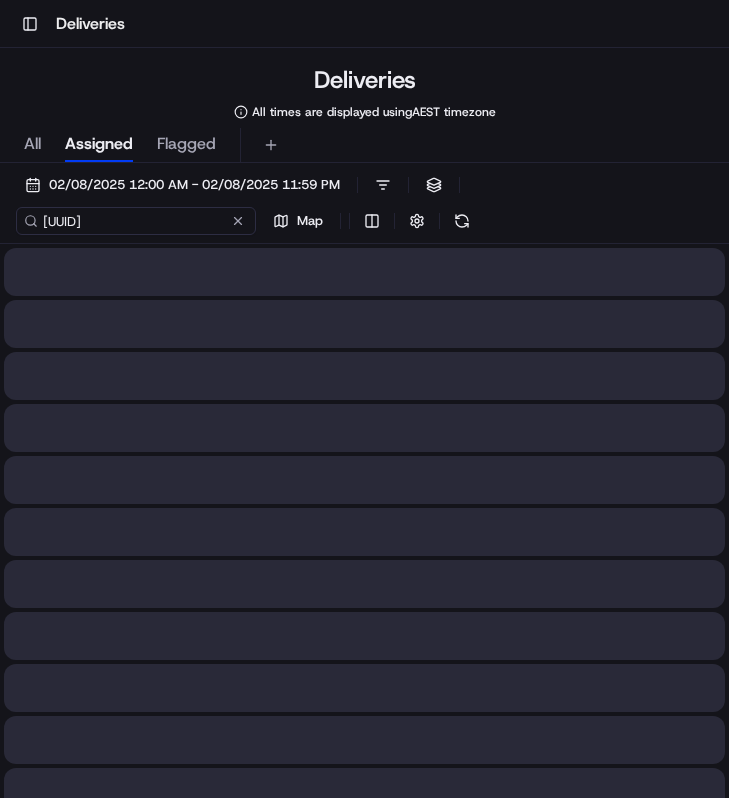 scroll, scrollTop: 0, scrollLeft: 96, axis: horizontal 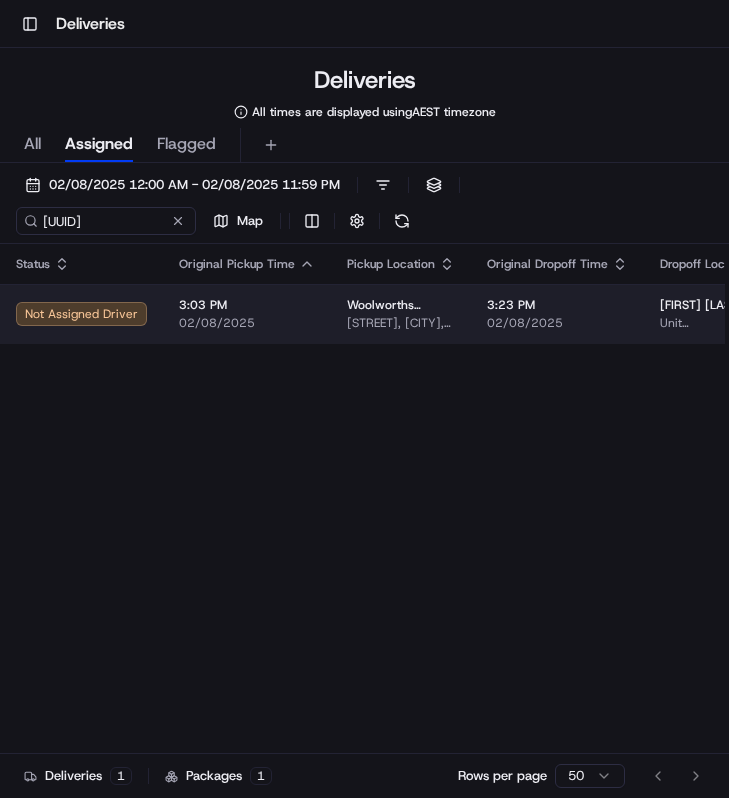 click on "3:03 PM" at bounding box center [247, 305] 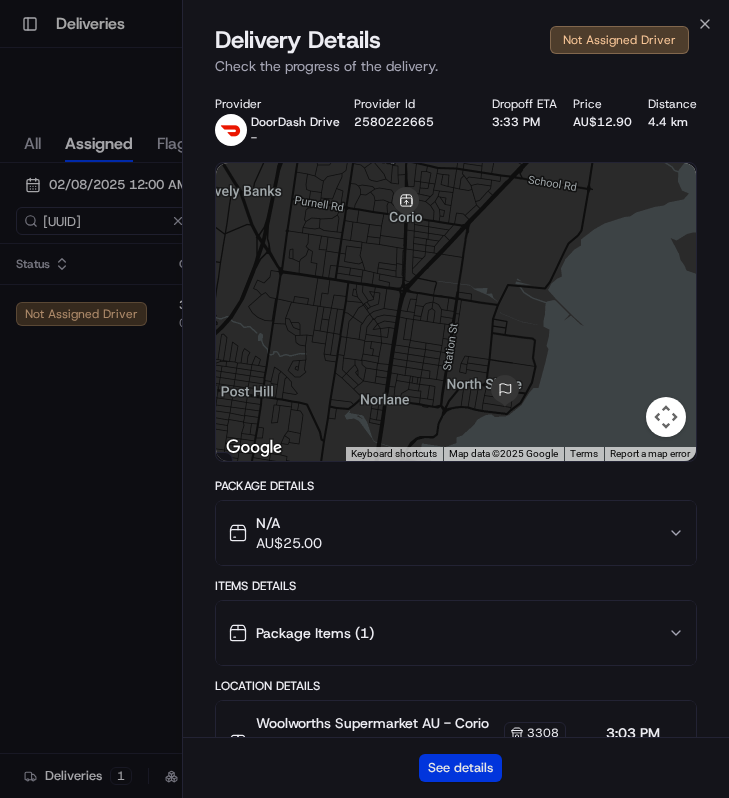 click on "See details" at bounding box center [460, 768] 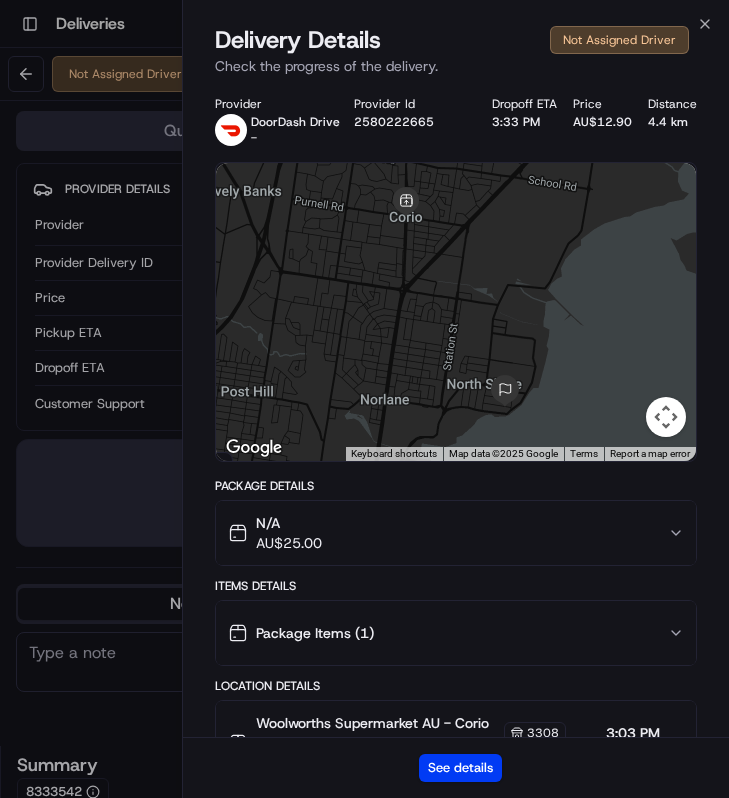 click on "Close Delivery Details Not Assigned Driver Check the progress of the delivery. Provider DoorDash Drive - Provider Id [PROVIDER_ID] Dropoff ETA [TIME] [PRICE] [DISTANCE] ← Move left → Move right ↑ Move up ↓ Move down + Zoom in - Zoom out Home Jump left by 75% End Jump right by 75% Page Up Jump up by 75% Page Down Jump down by 75% Keyboard shortcuts Map Data Map data ©2025 Google Map data ©2025 Google 1 km  Click to toggle between metric and imperial units Terms Report a map error Package Details N/A [PRICE] Items Details Package Items ( 1 ) Location Details Woolworths Supermarket AU - Corio Store Manager [NUMBER] [STREET], [CITY], [STATE] [POSTAL_CODE], [COUNTRY] [TIME] [DATE]  [FIRST] [LAST] Unit [NUMBER]/[NUMBER] [STREET], [CITY], [STATE] [POSTAL_CODE], [COUNTRY] [TIME] [DATE] Delivery Activity Add Event Created (Sent To Provider) DoorDash Drive [DATE] [TIME] AEST Not Assigned Driver DoorDash Drive [DATE] [TIME] AEST See details" at bounding box center [455, 399] 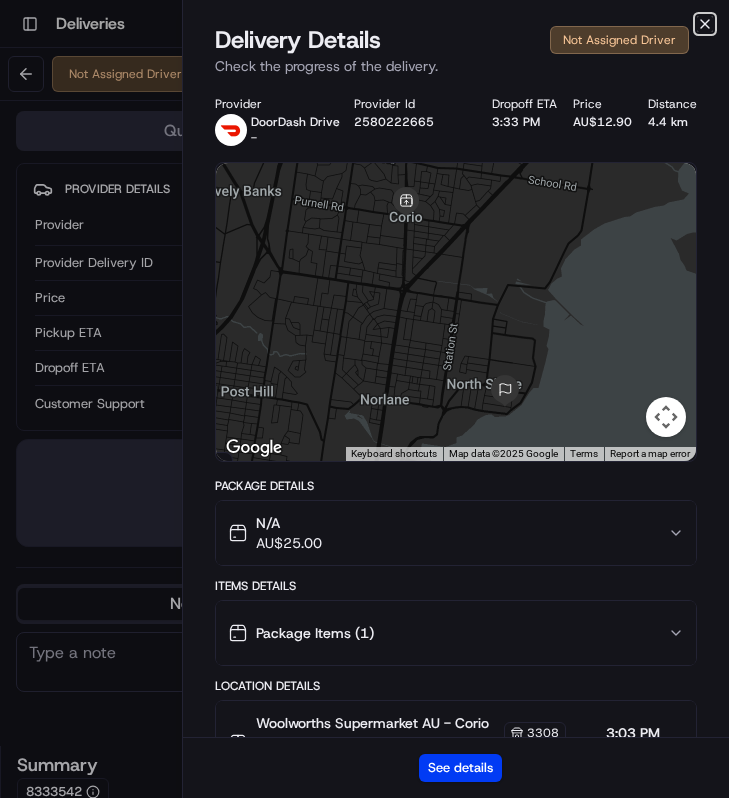 click 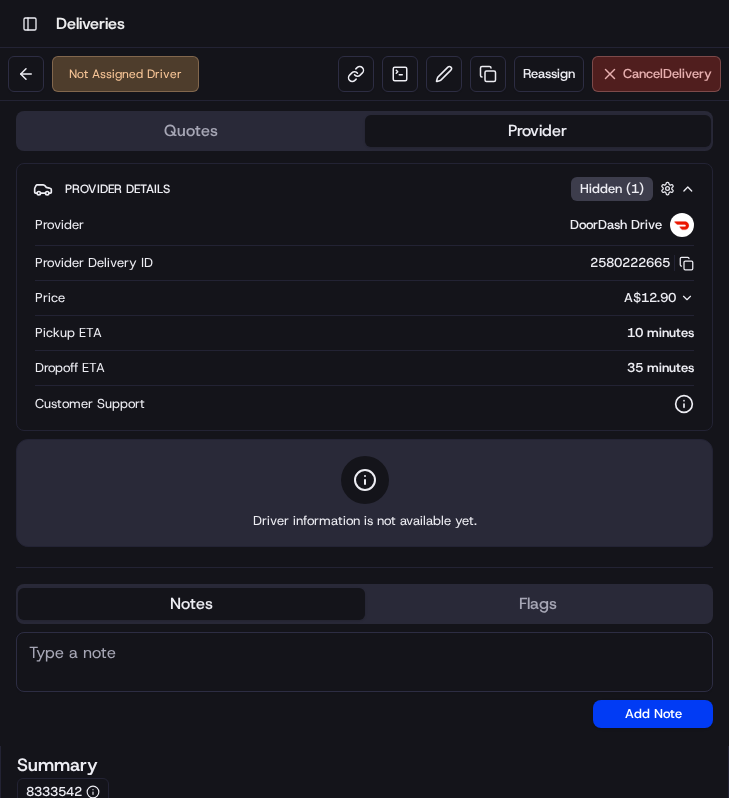 click on "Cancel  Delivery" at bounding box center (667, 74) 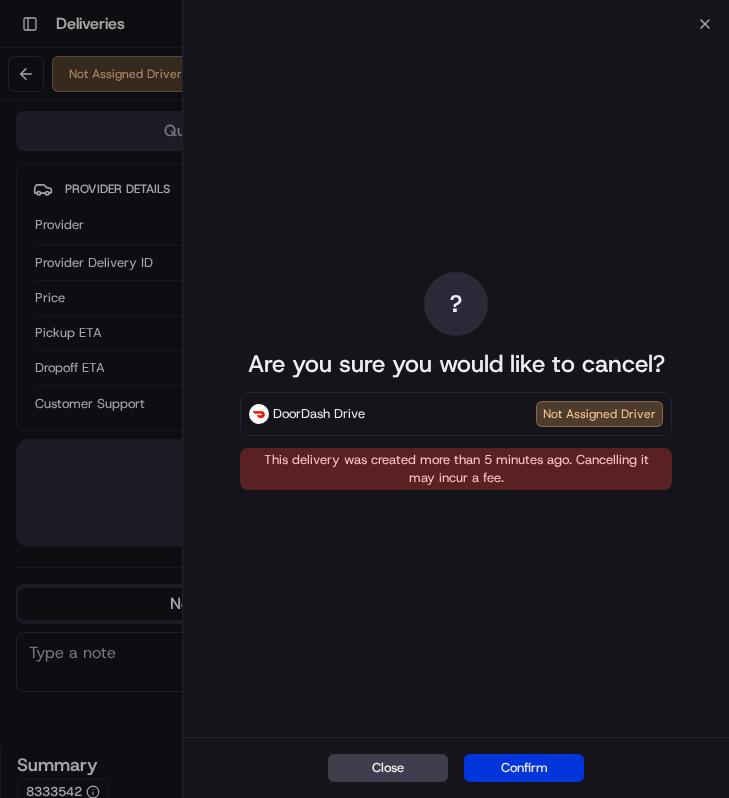 click on "Confirm" at bounding box center [524, 768] 